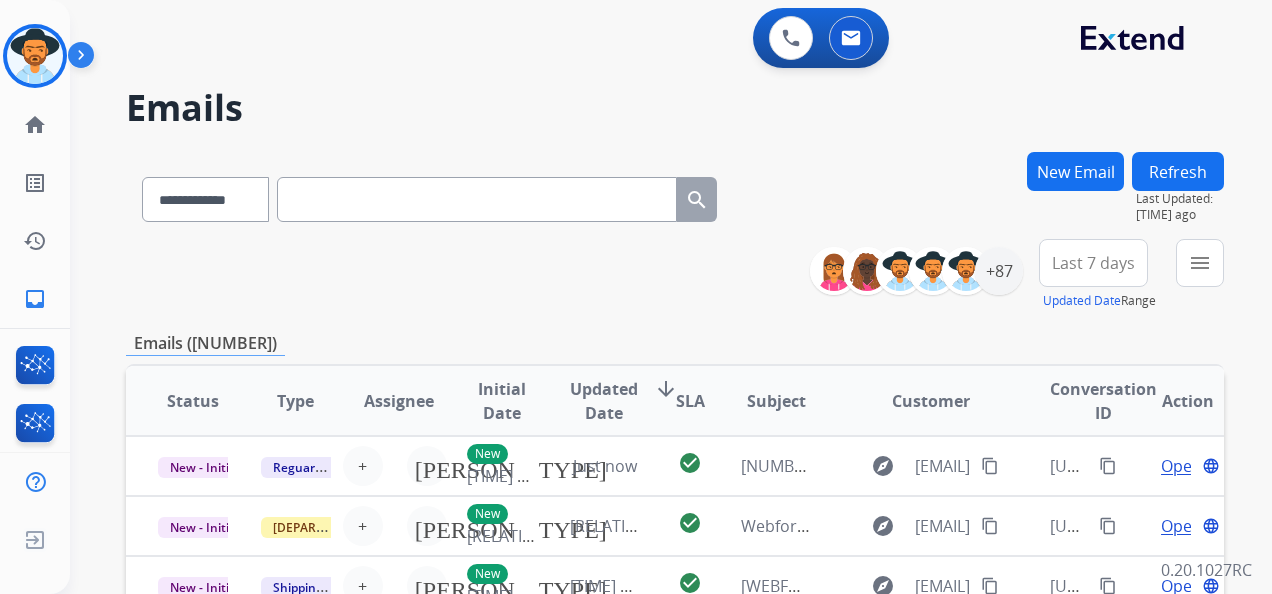 scroll, scrollTop: 0, scrollLeft: 0, axis: both 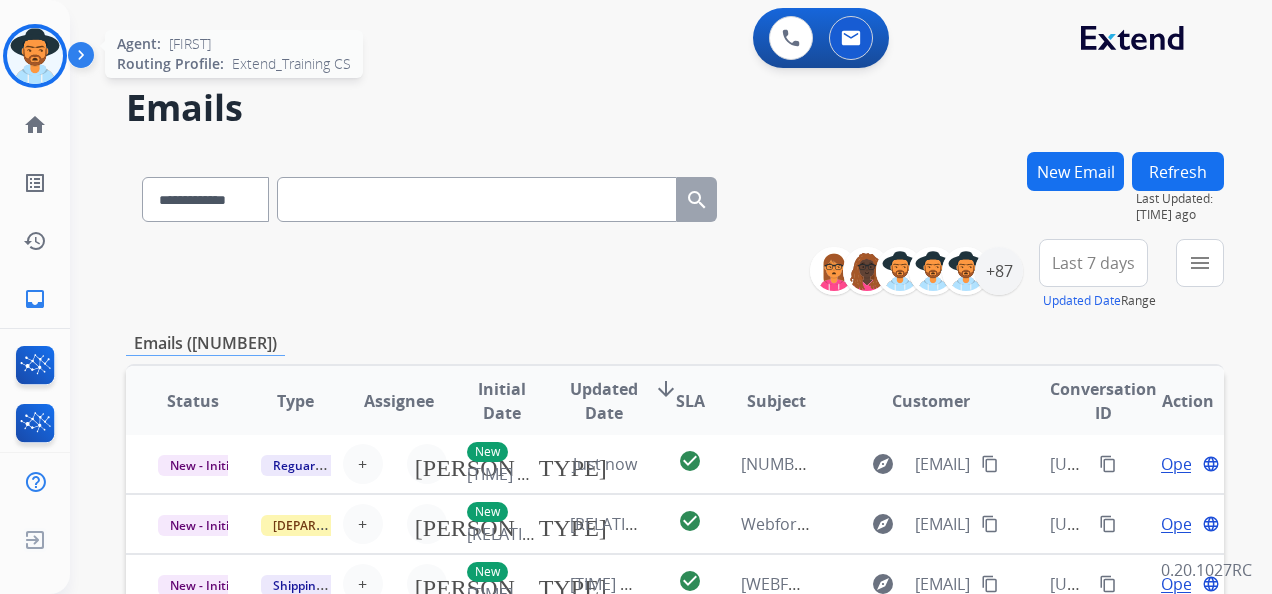 drag, startPoint x: 542, startPoint y: 267, endPoint x: 27, endPoint y: 47, distance: 560.02234 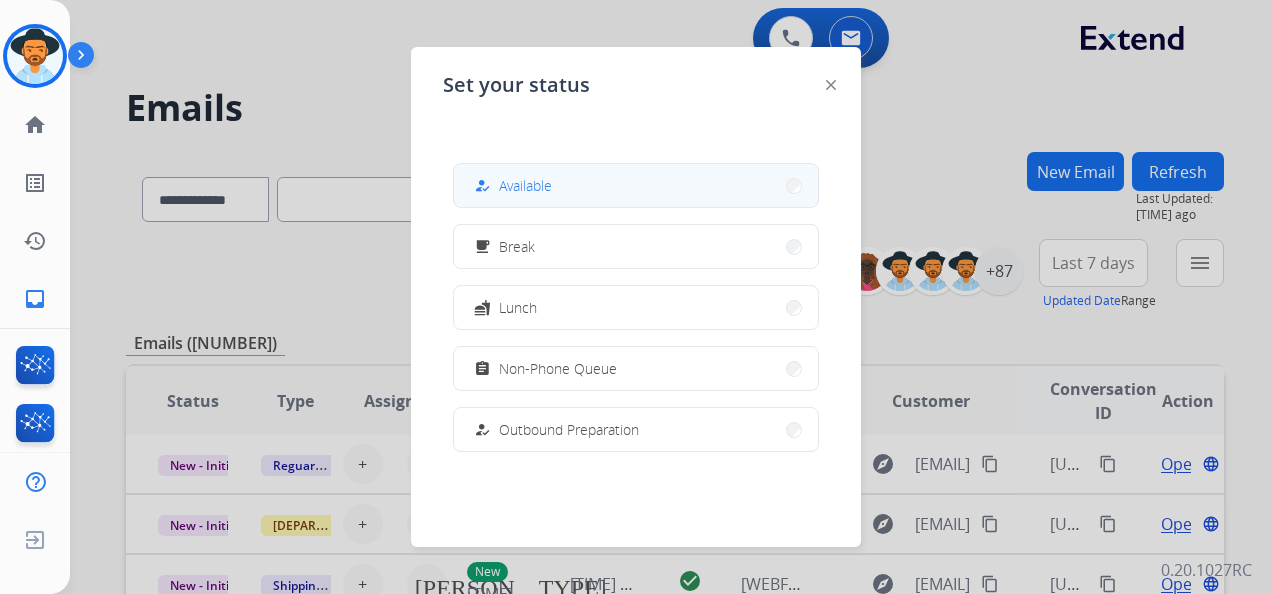 click on "how_to_reg Available" at bounding box center [636, 185] 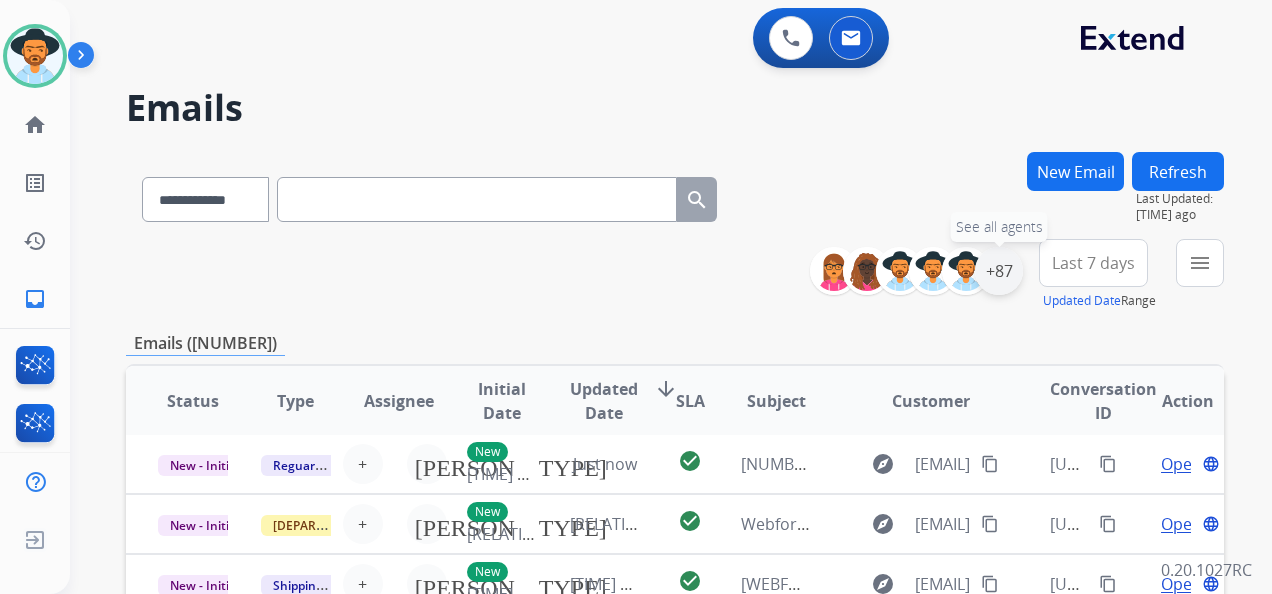 click on "+87" at bounding box center (999, 271) 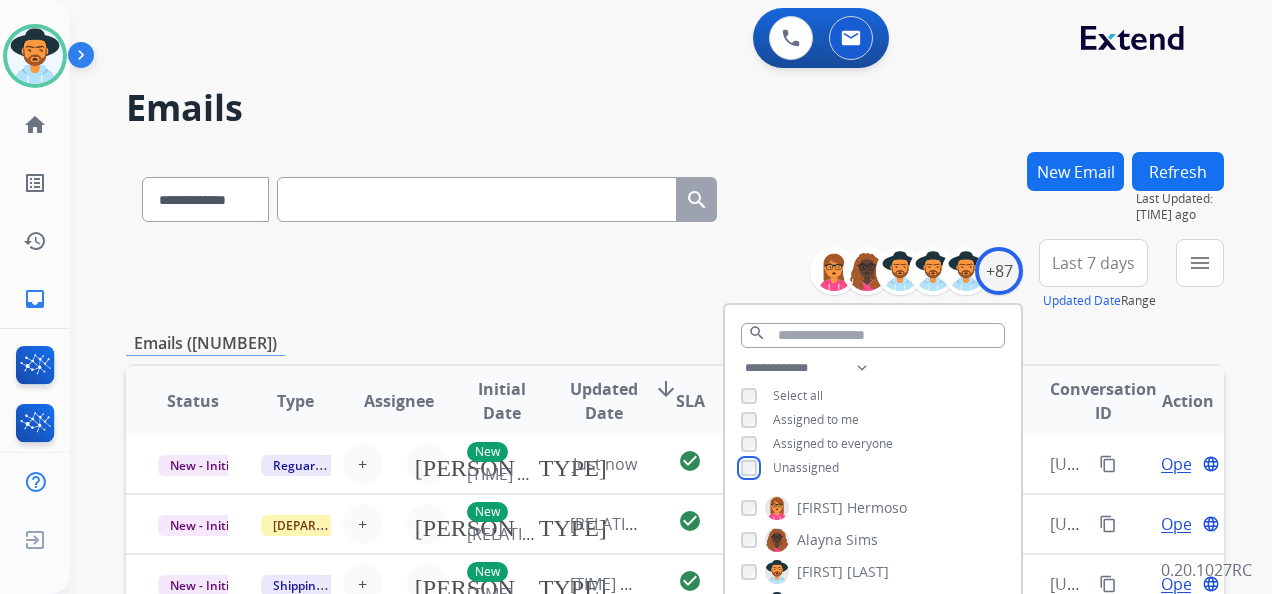 scroll, scrollTop: 100, scrollLeft: 0, axis: vertical 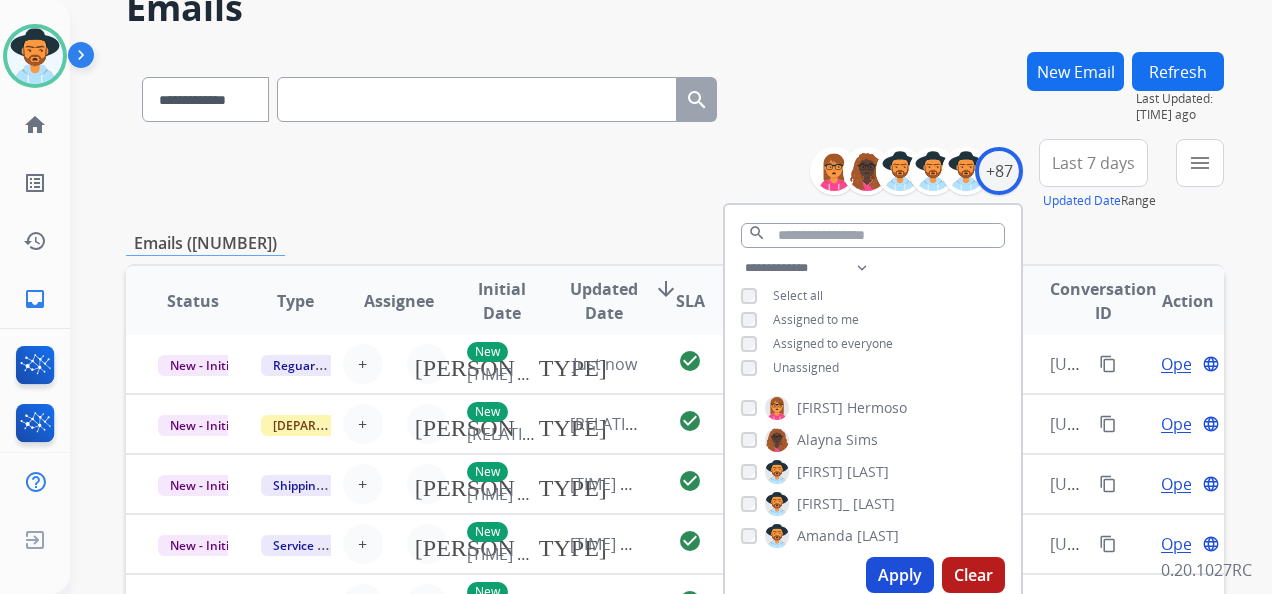 click on "Apply" at bounding box center (900, 575) 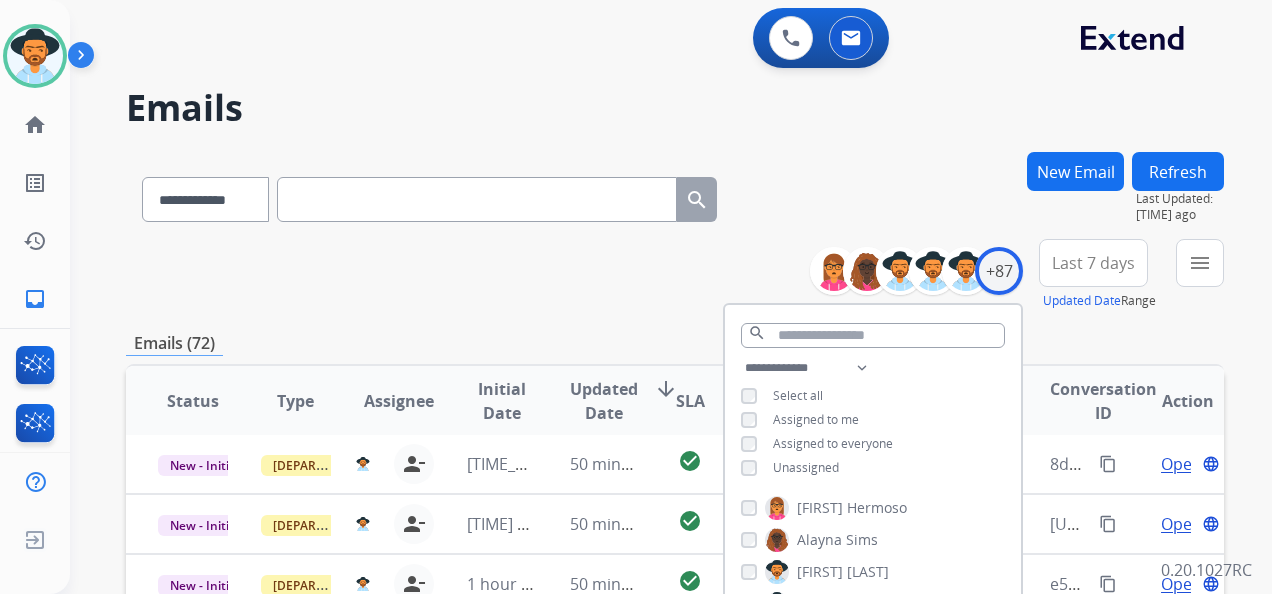 click on "Last 7 days" at bounding box center [1093, 263] 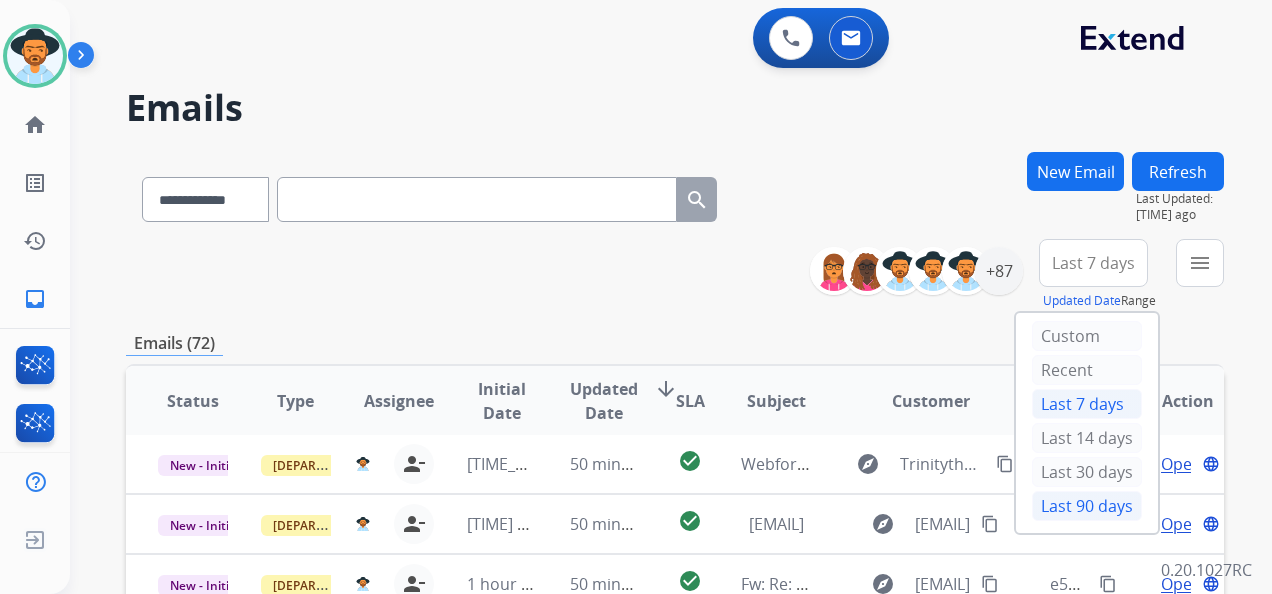 click on "Last 90 days" at bounding box center [1087, 506] 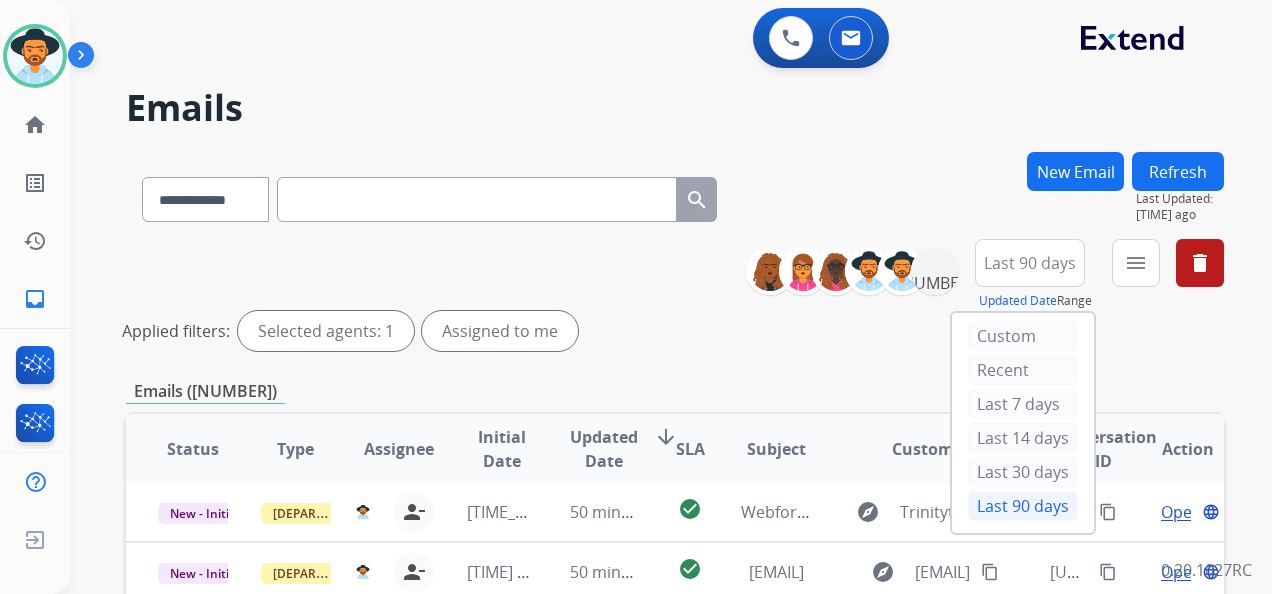 click on "Last 90 days" at bounding box center [1023, 506] 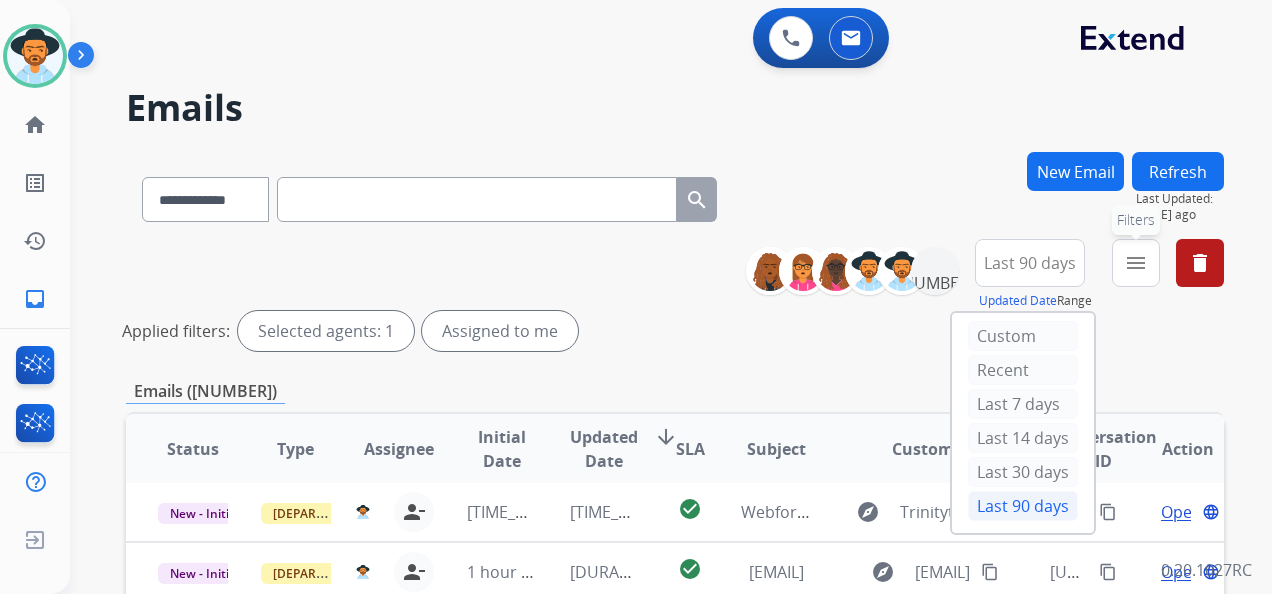 click on "menu" at bounding box center [1136, 263] 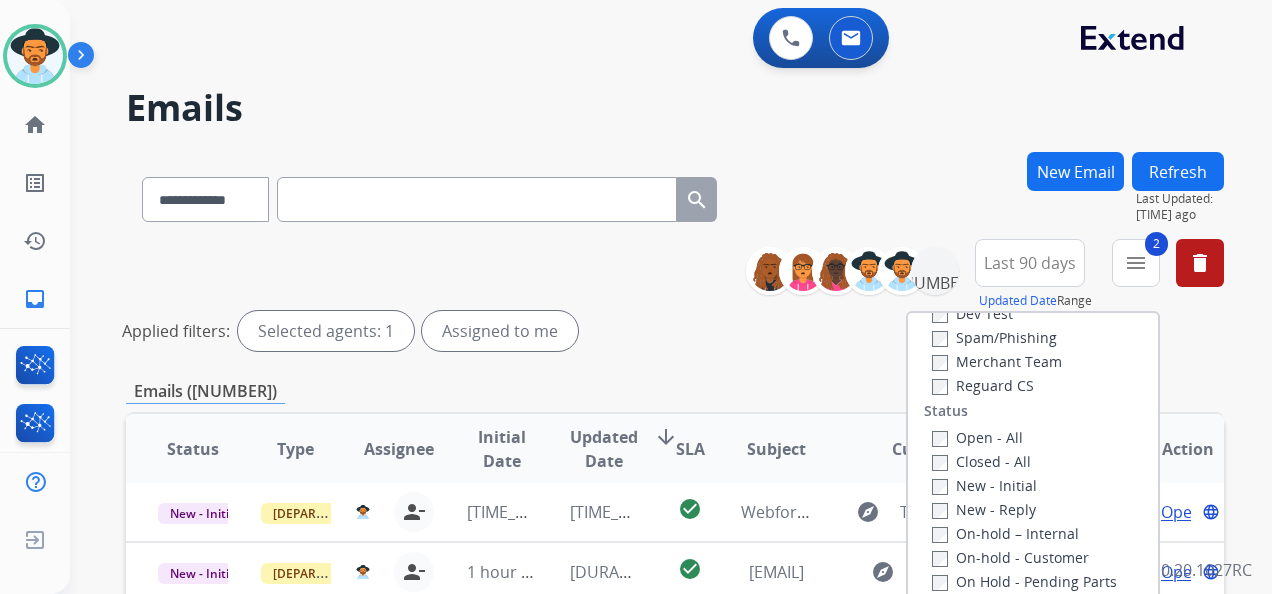 scroll, scrollTop: 200, scrollLeft: 0, axis: vertical 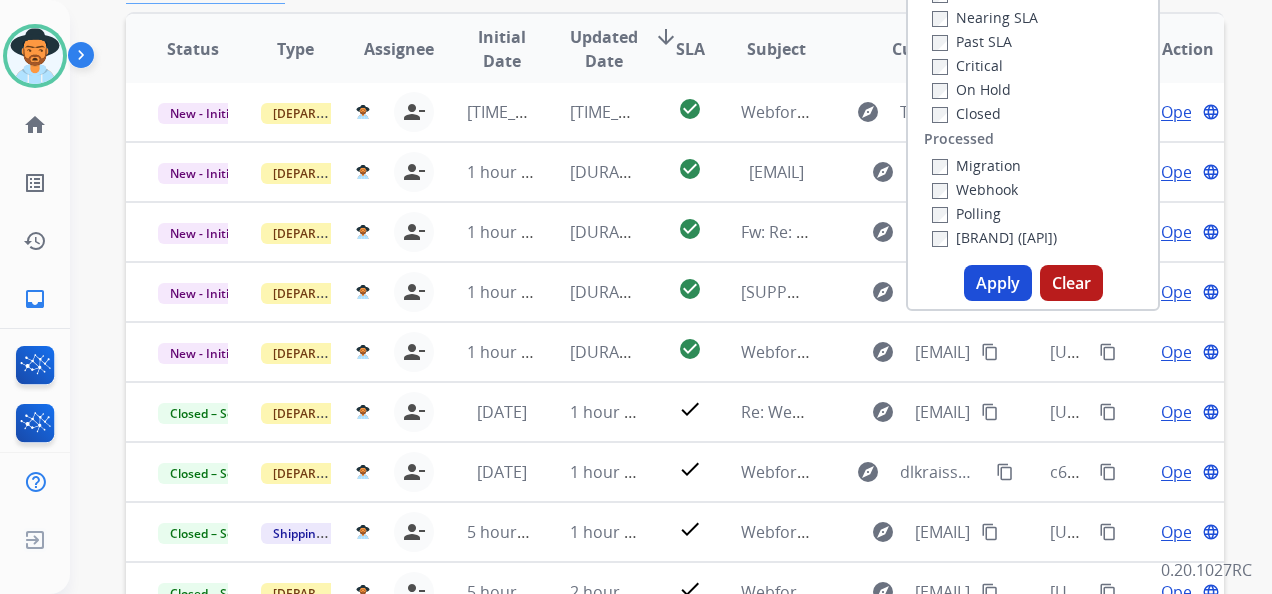 click on "Apply" at bounding box center [998, 283] 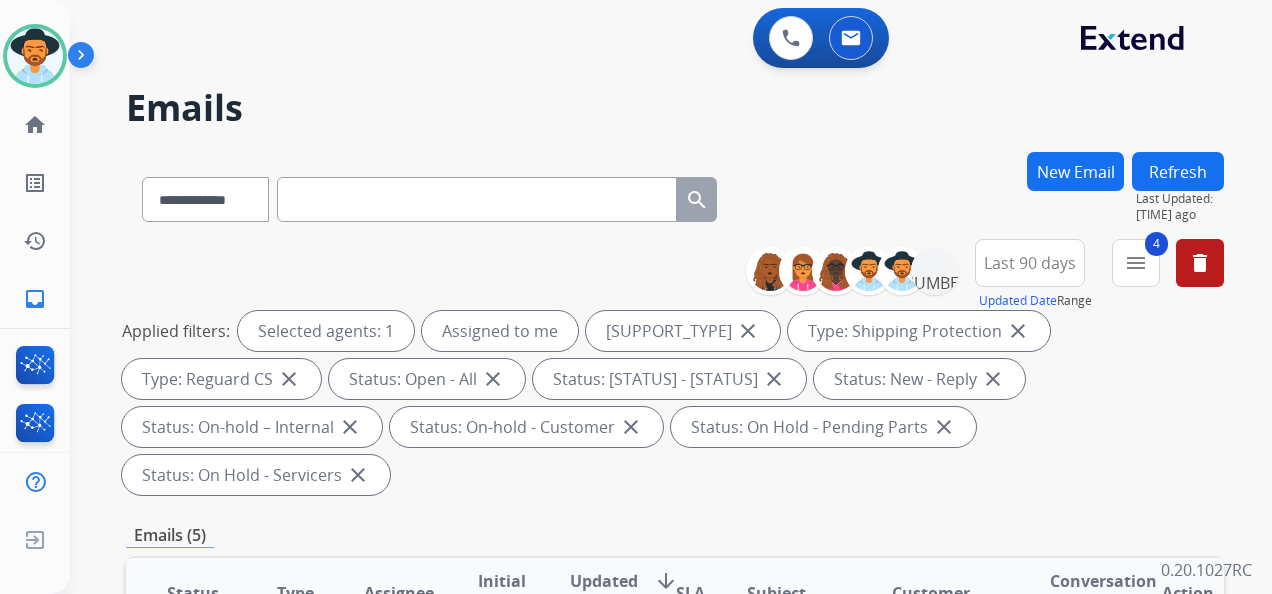 scroll, scrollTop: 0, scrollLeft: 0, axis: both 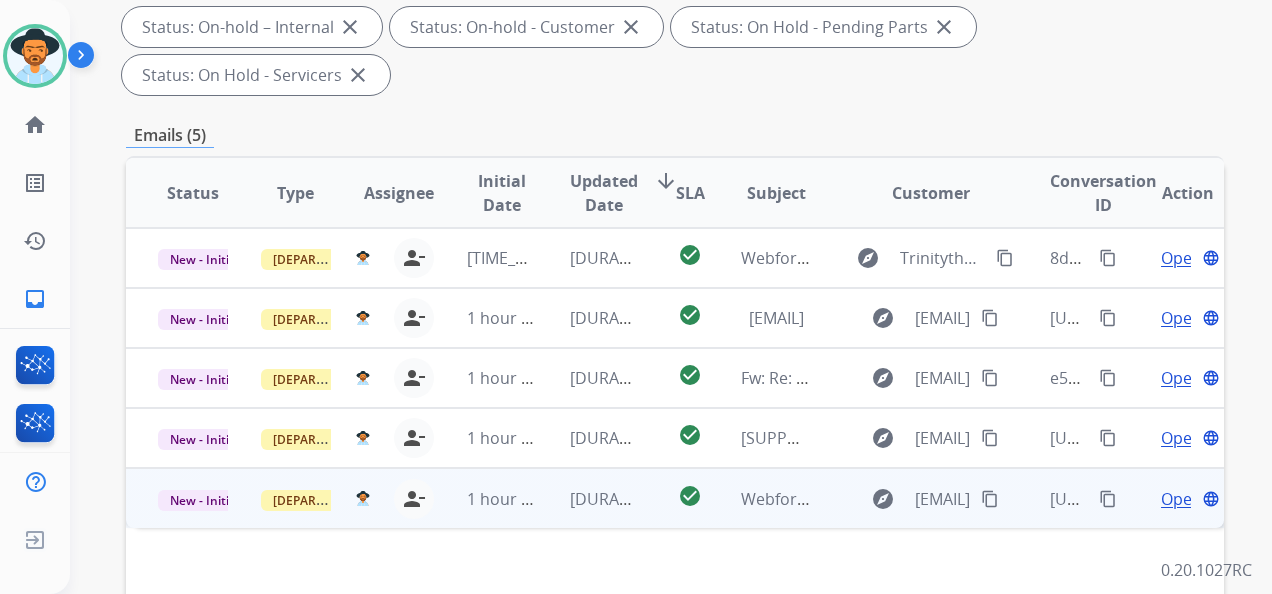 click on "Open" at bounding box center [1181, 499] 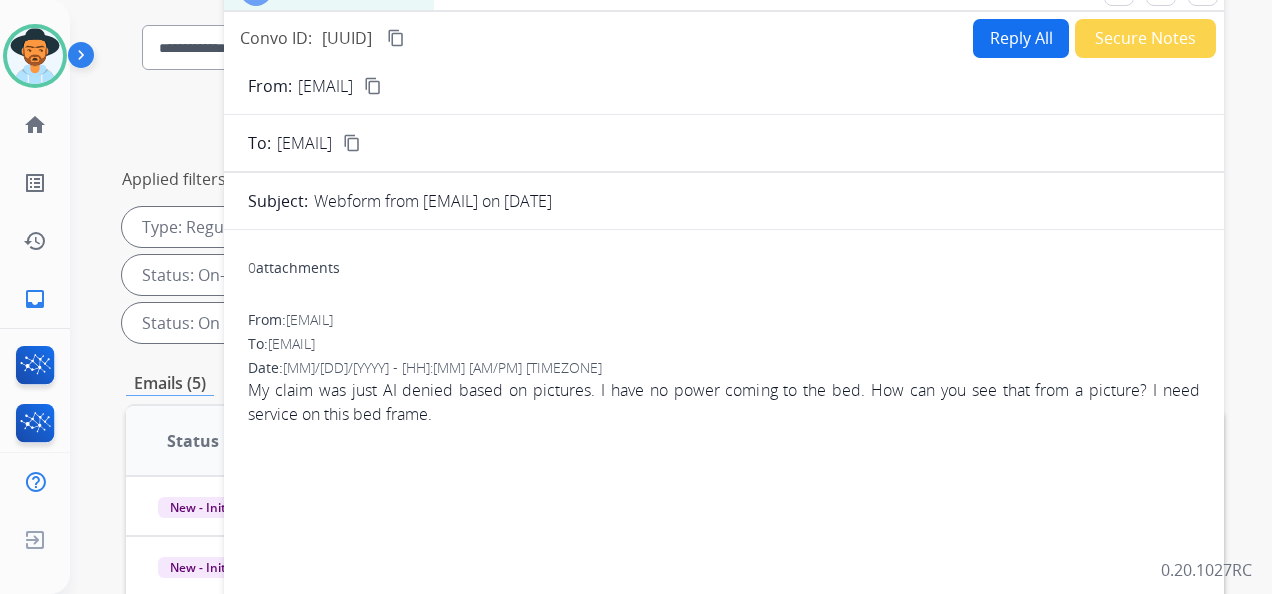scroll, scrollTop: 0, scrollLeft: 0, axis: both 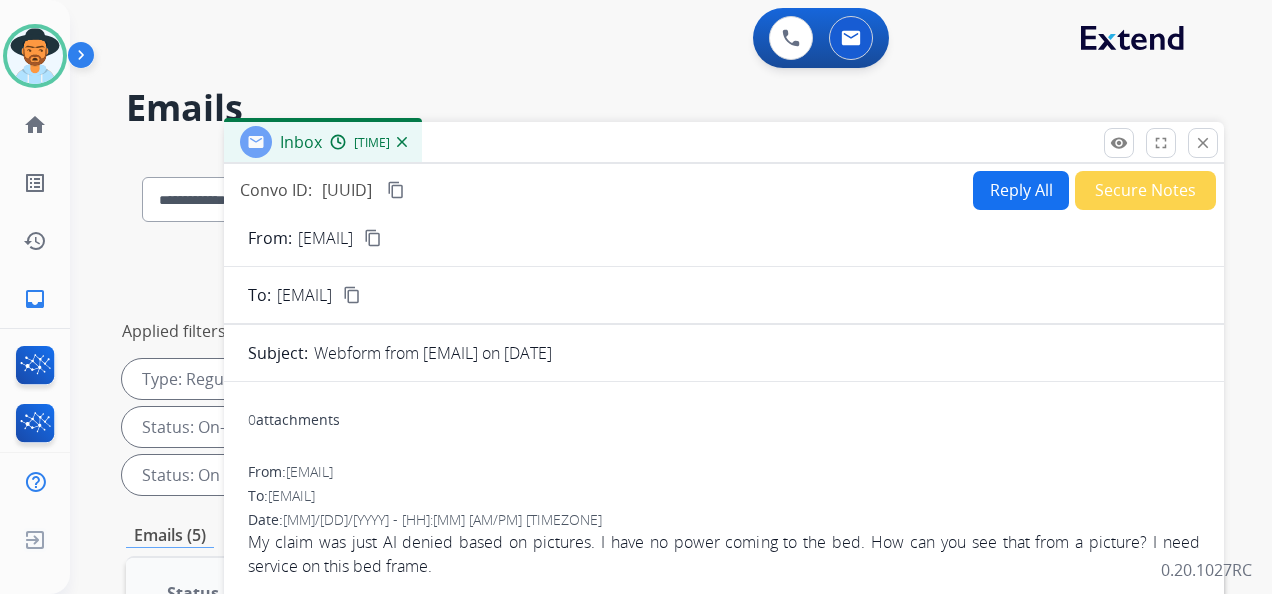 click on "Reply All" at bounding box center [1021, 190] 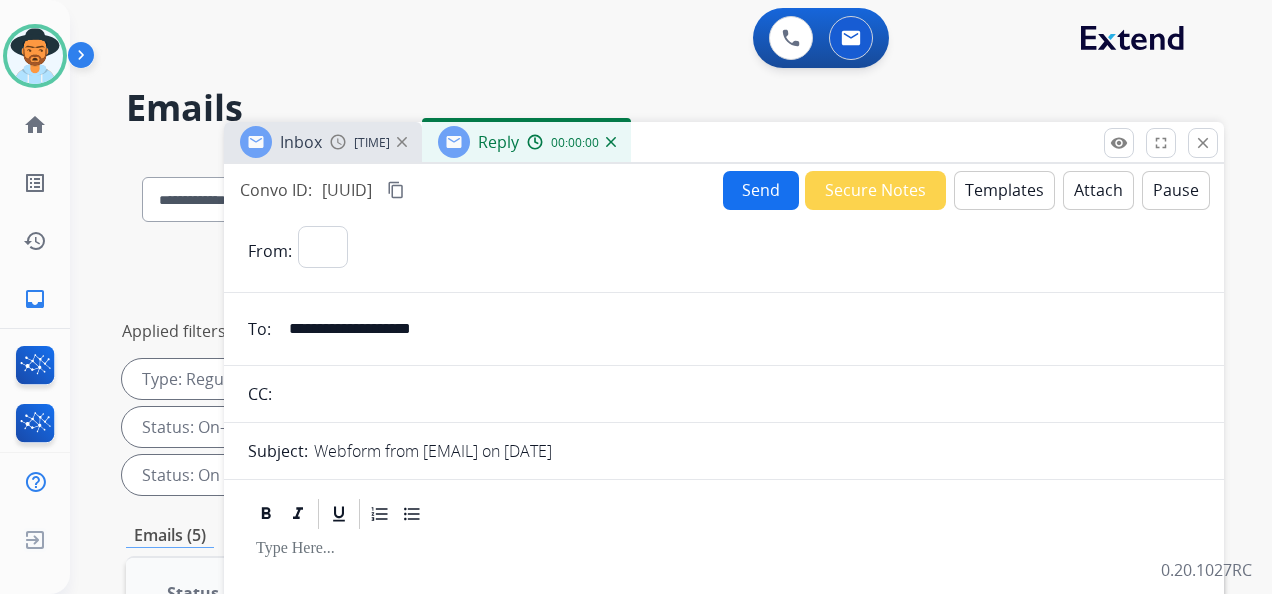 select on "**********" 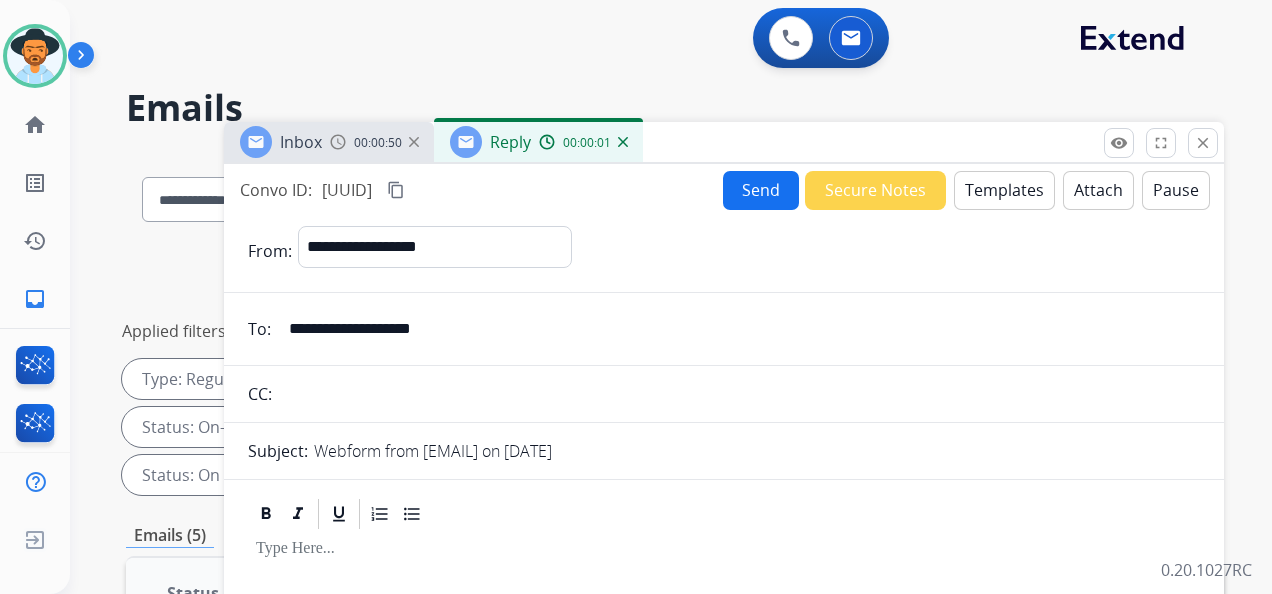 click on "Templates" at bounding box center [1004, 190] 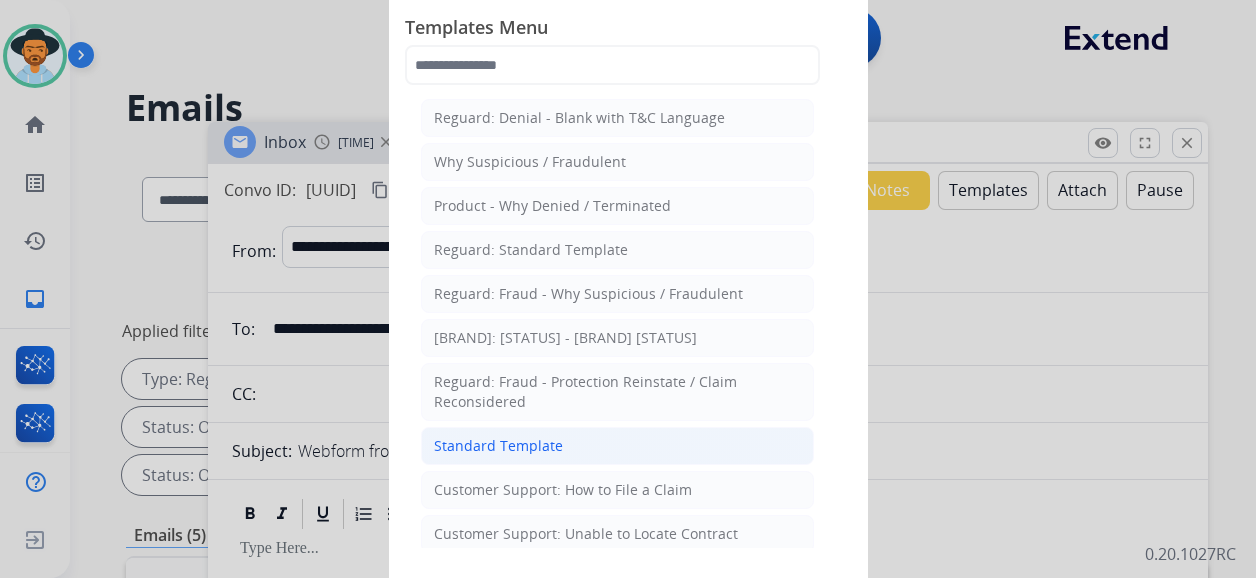 click on "Standard Template" 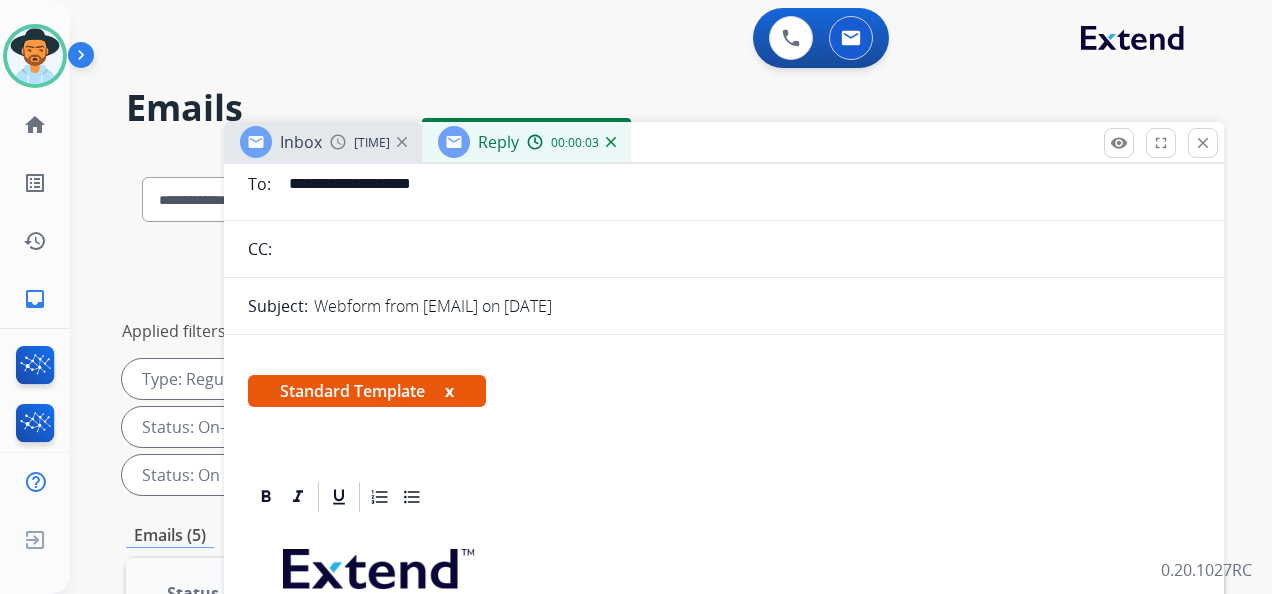 scroll, scrollTop: 422, scrollLeft: 0, axis: vertical 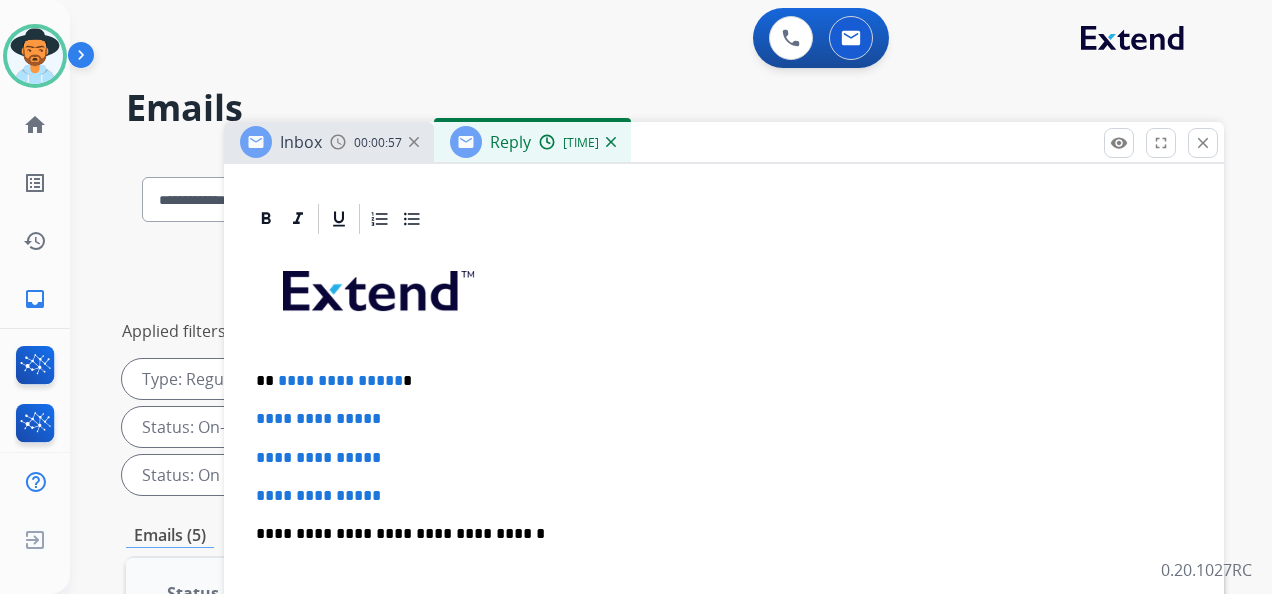 click on "**********" at bounding box center [724, 581] 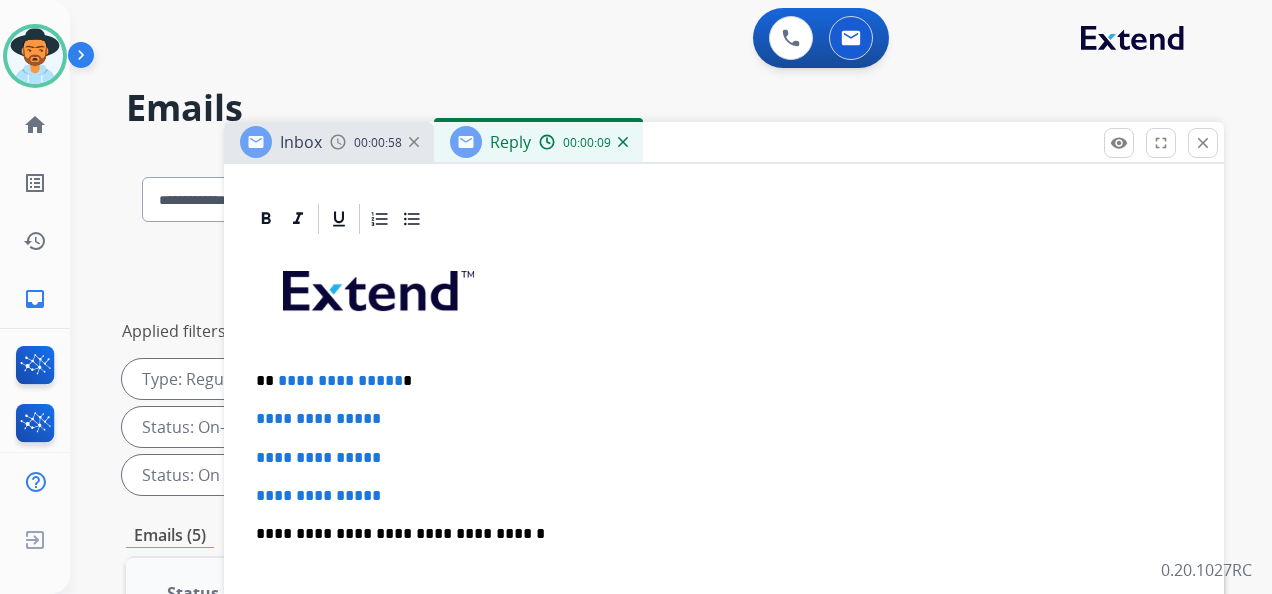 click on "[MASKED]" at bounding box center [716, 381] 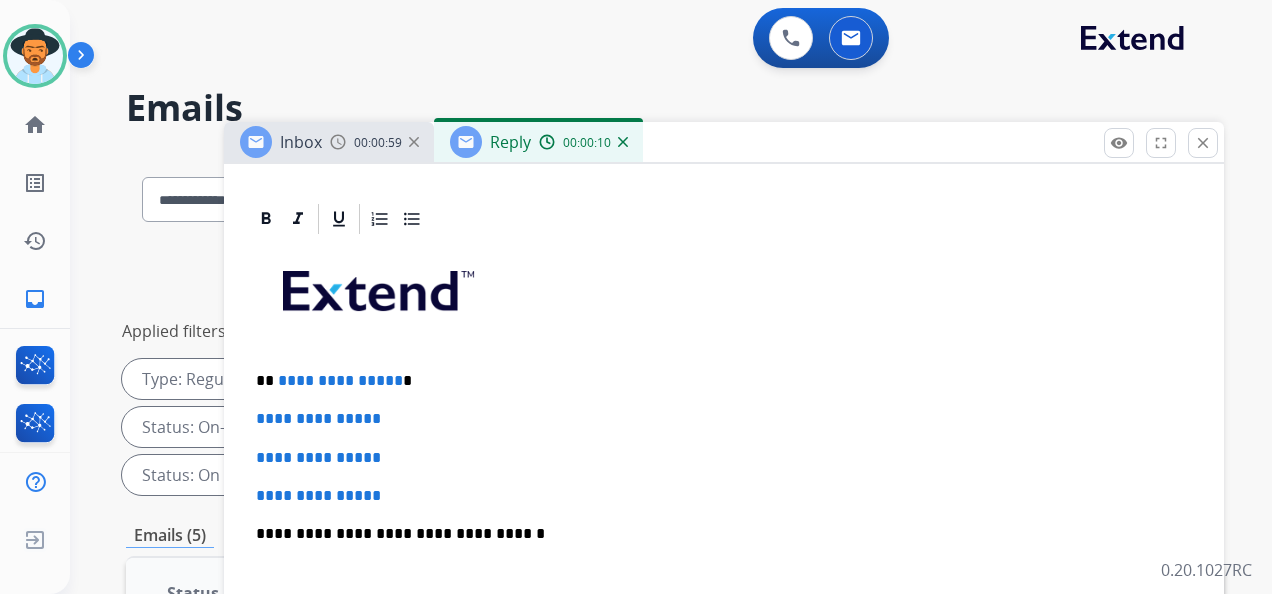 type 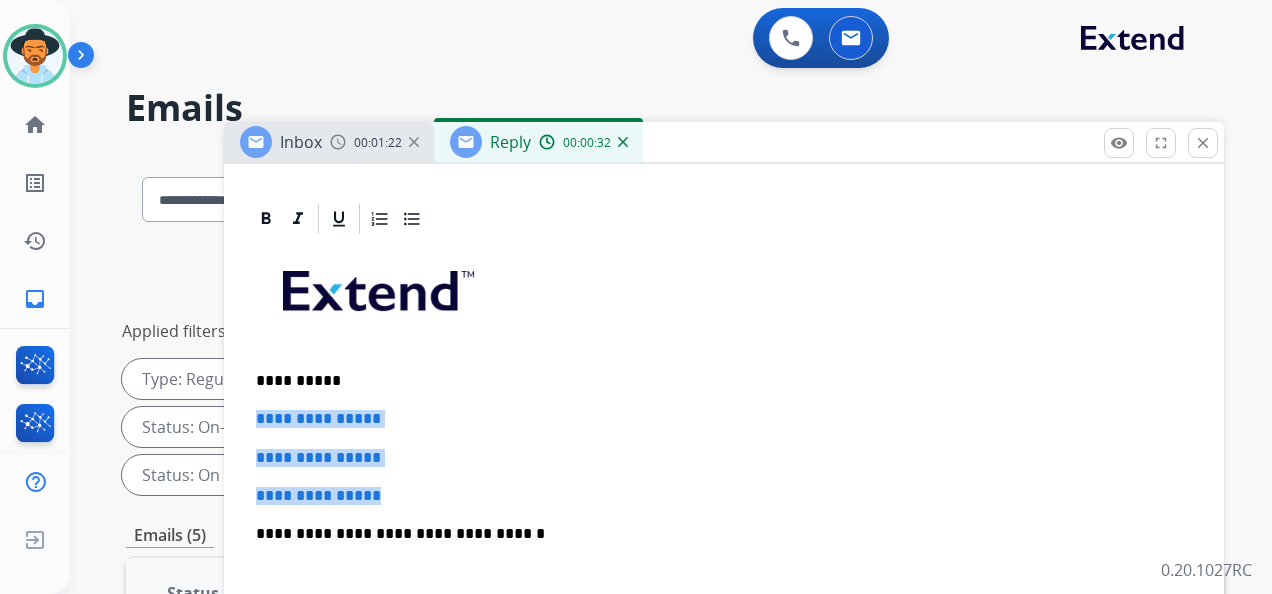 drag, startPoint x: 254, startPoint y: 410, endPoint x: 399, endPoint y: 482, distance: 161.89194 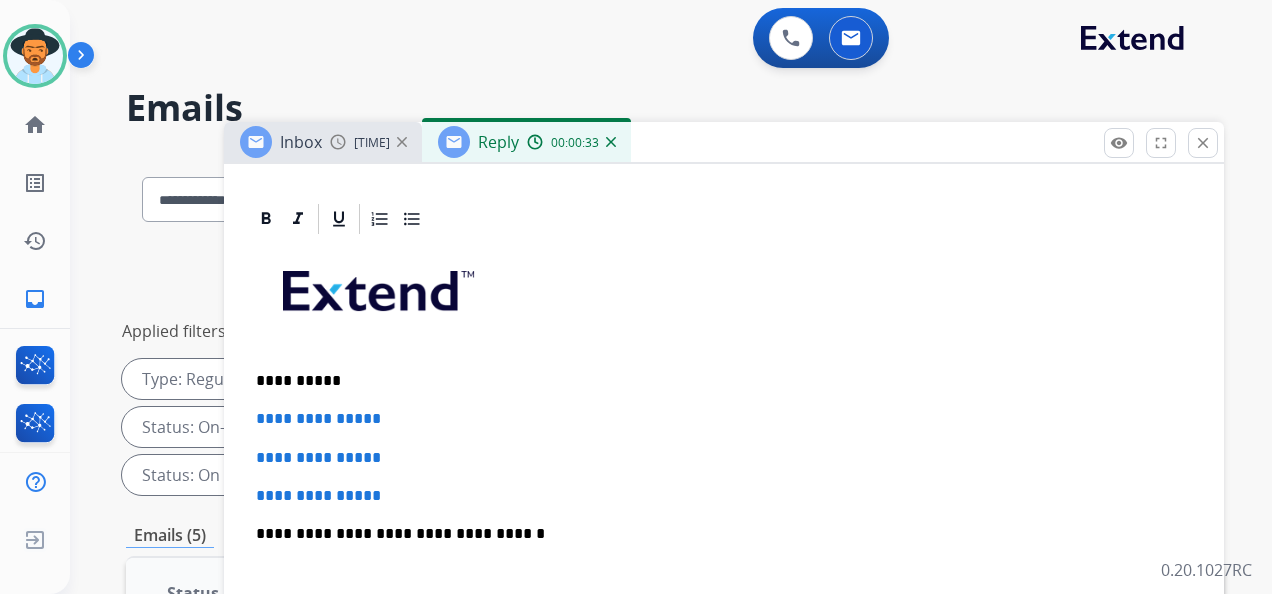 scroll, scrollTop: 346, scrollLeft: 0, axis: vertical 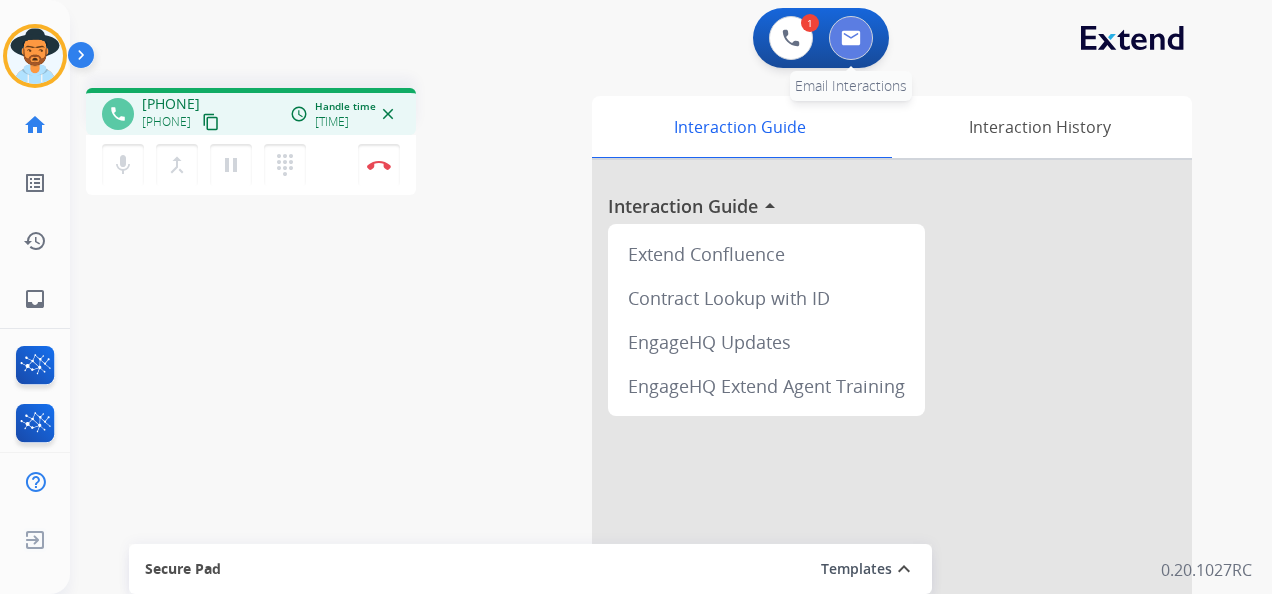 click at bounding box center [851, 38] 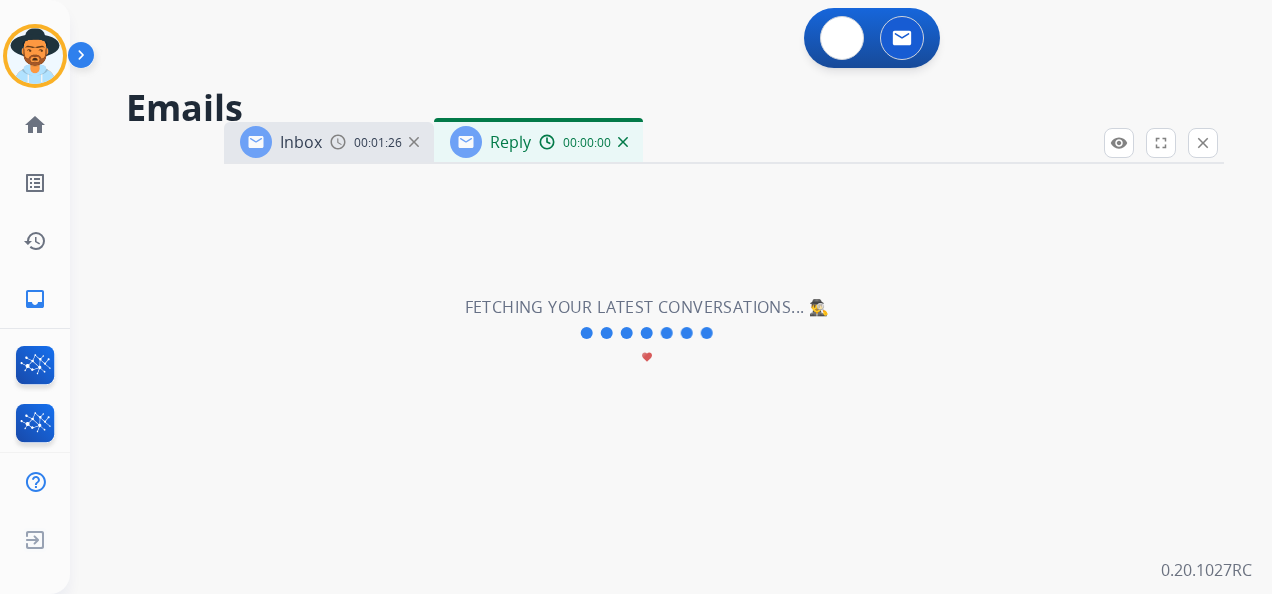 select on "**********" 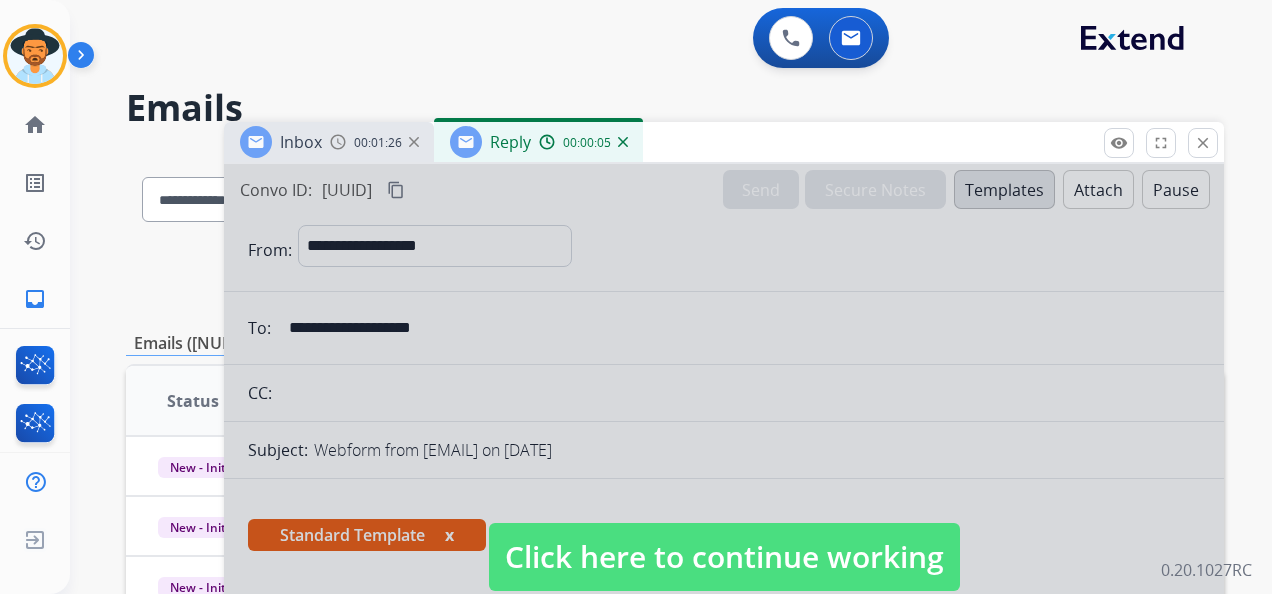 click on "Click here to continue working" at bounding box center [724, 557] 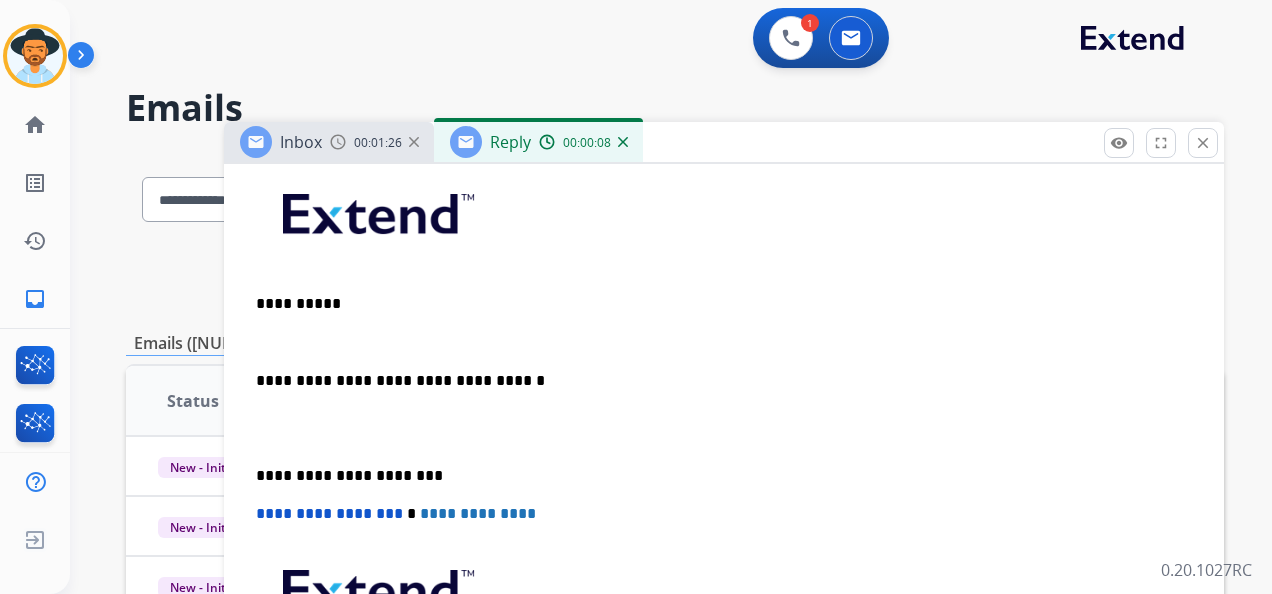 scroll, scrollTop: 0, scrollLeft: 0, axis: both 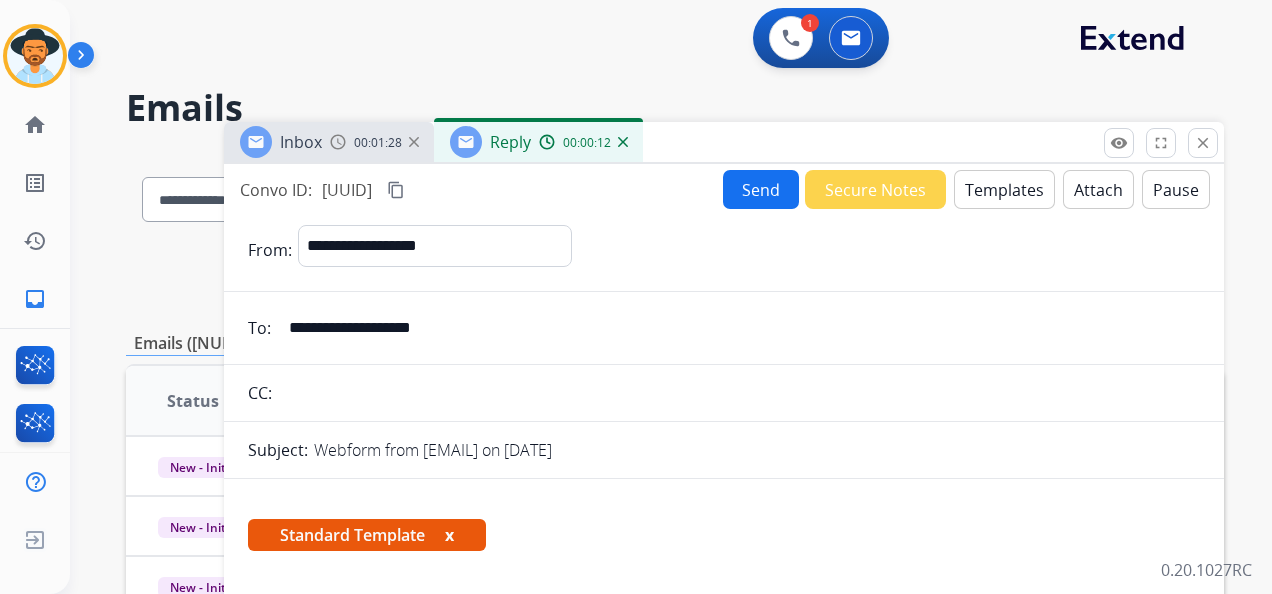 click at bounding box center (623, 142) 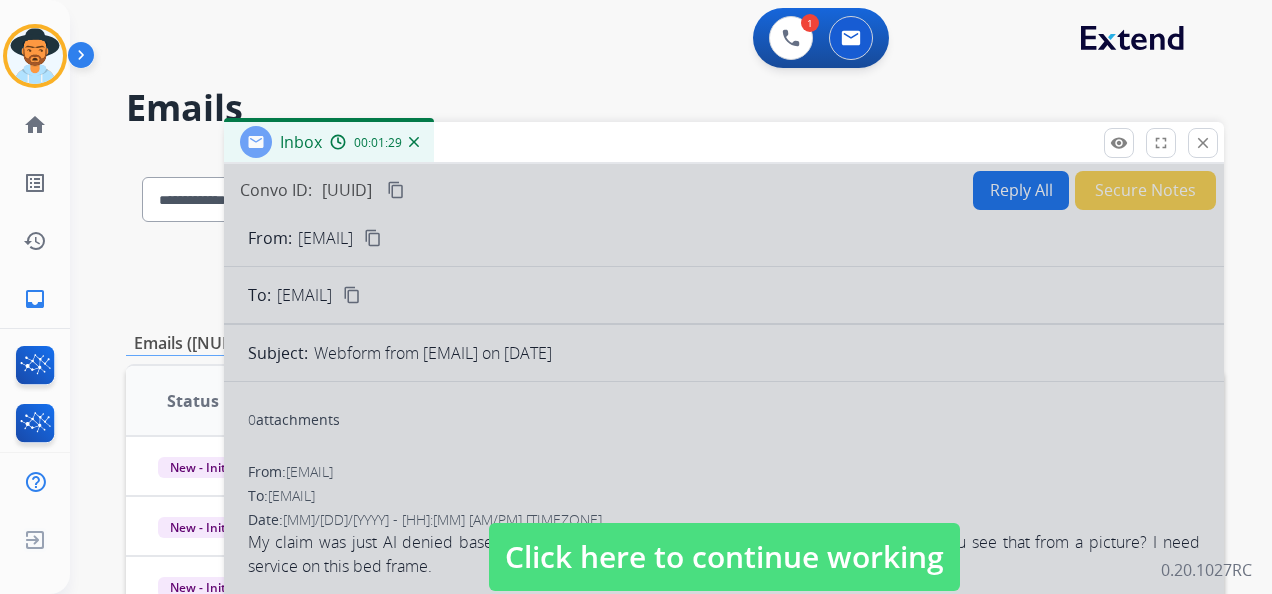 click on "Click here to continue working" at bounding box center [724, 557] 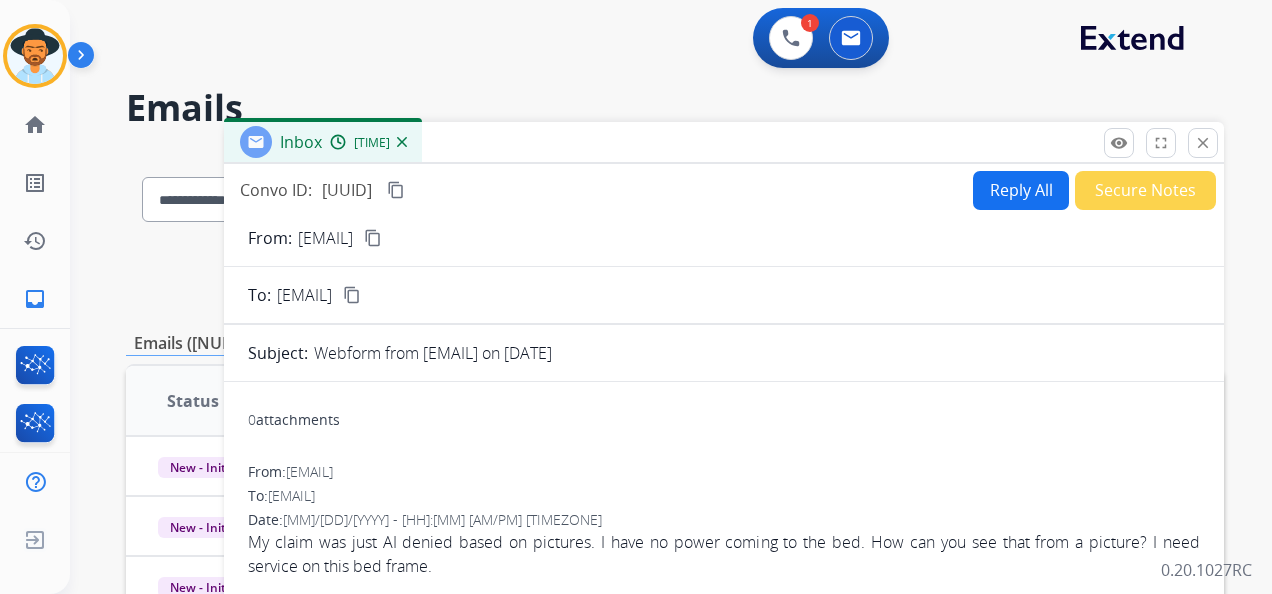 click at bounding box center (402, 142) 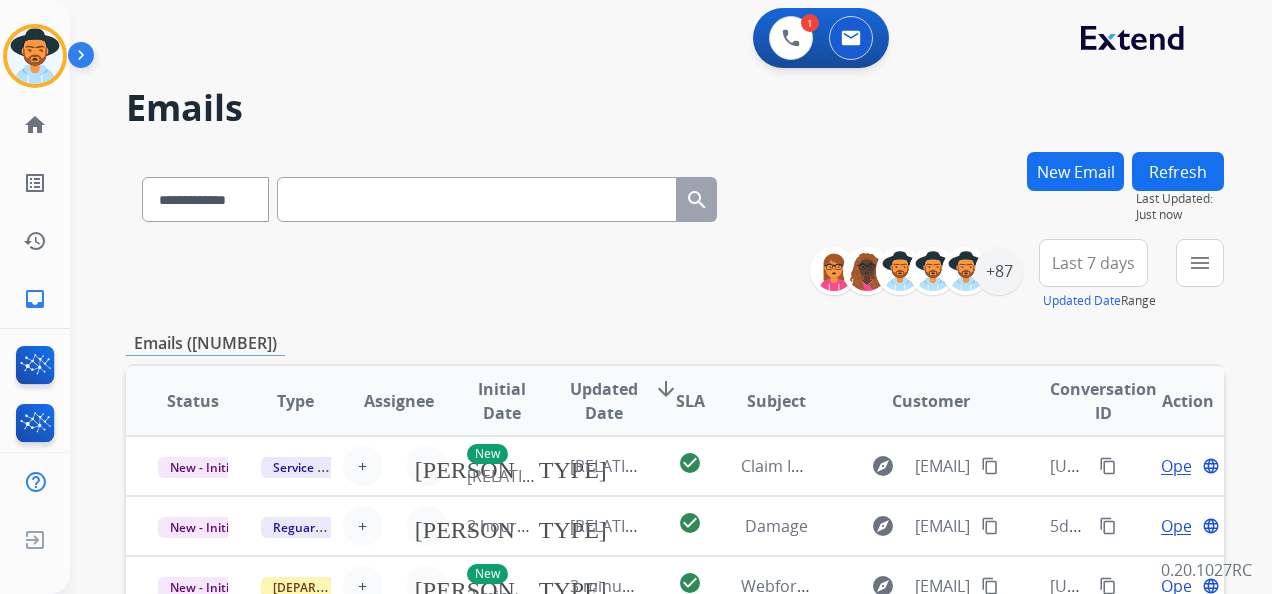 click at bounding box center (477, 199) 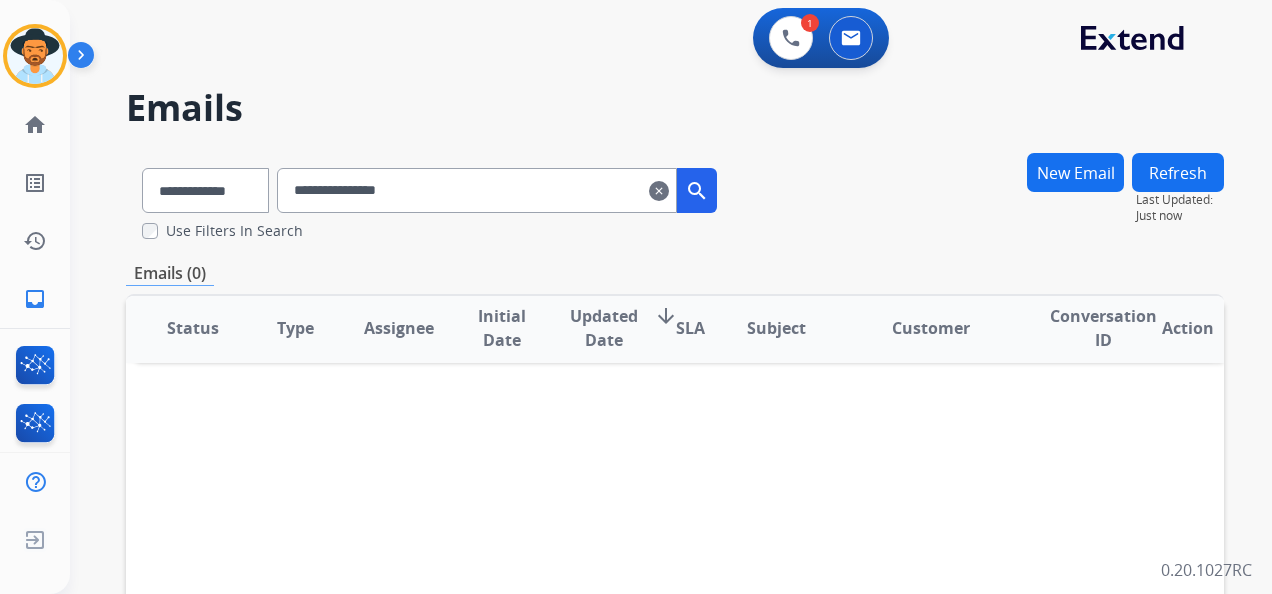 scroll, scrollTop: 4, scrollLeft: 0, axis: vertical 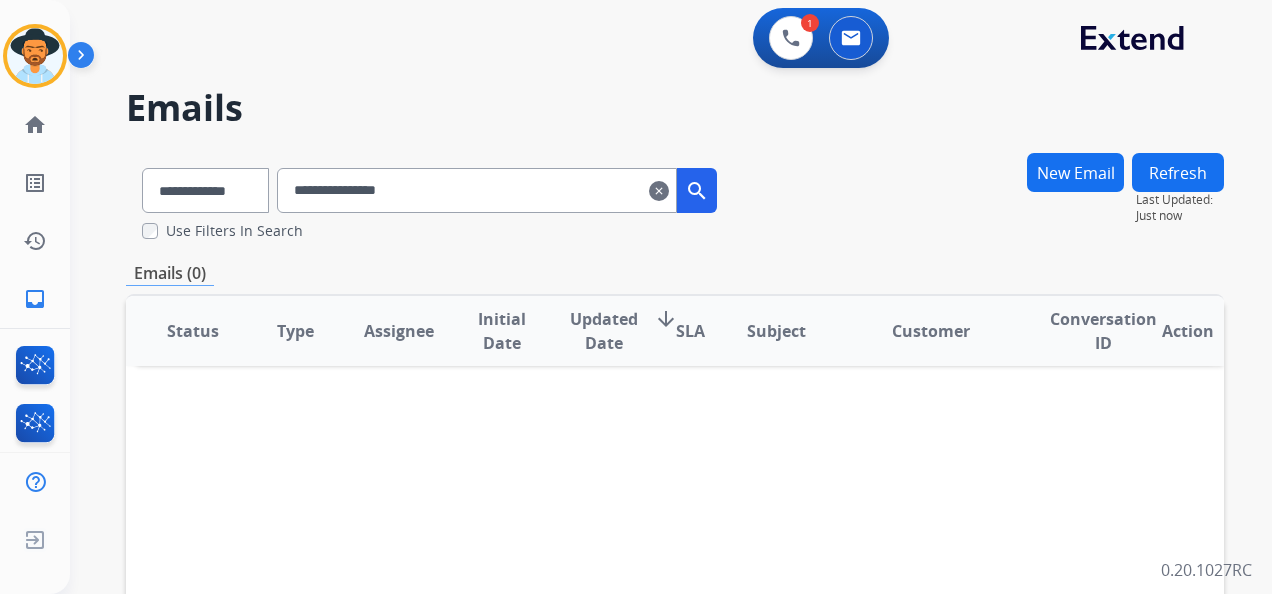 click on "clear" at bounding box center (659, 191) 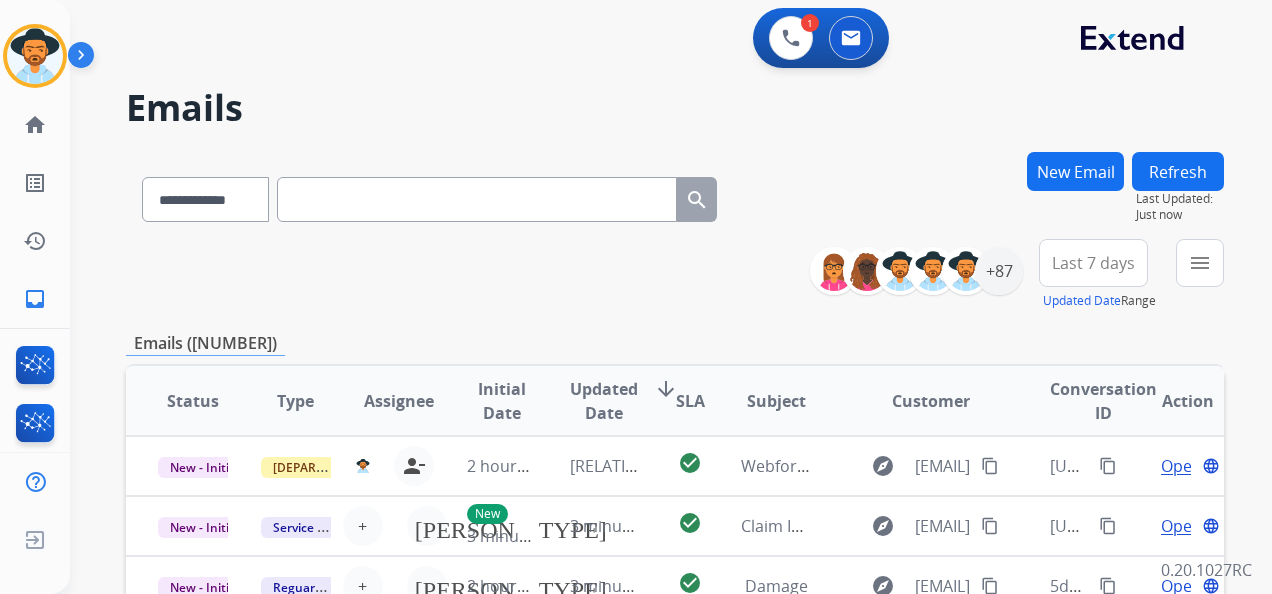 click at bounding box center (477, 199) 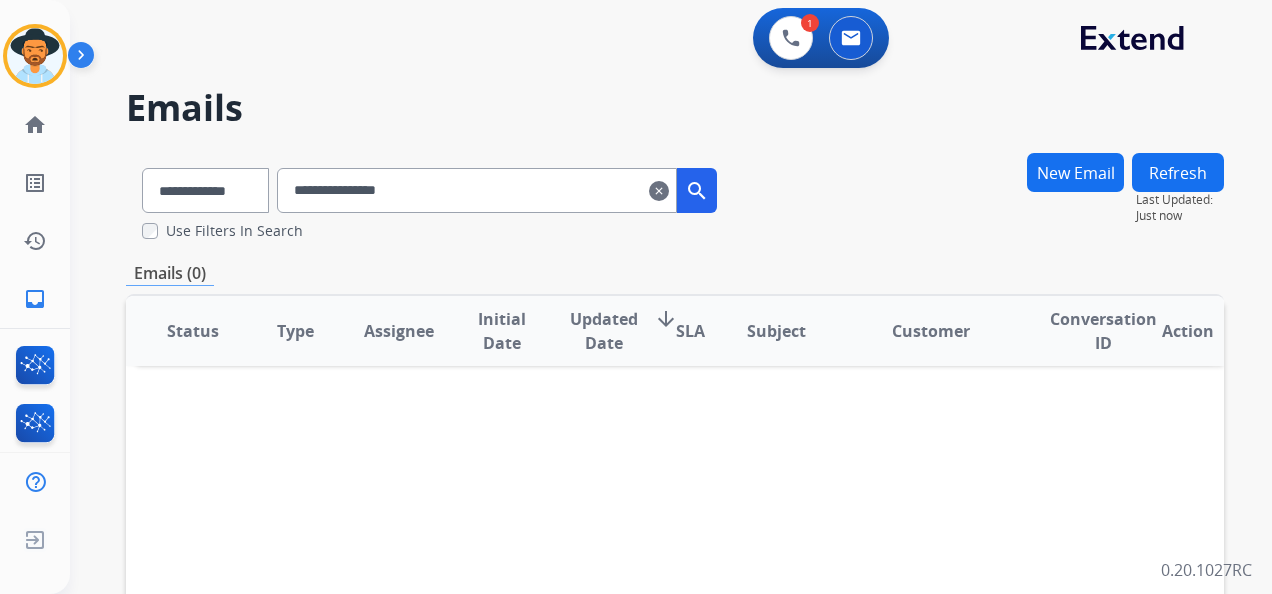 click on "clear" at bounding box center (659, 191) 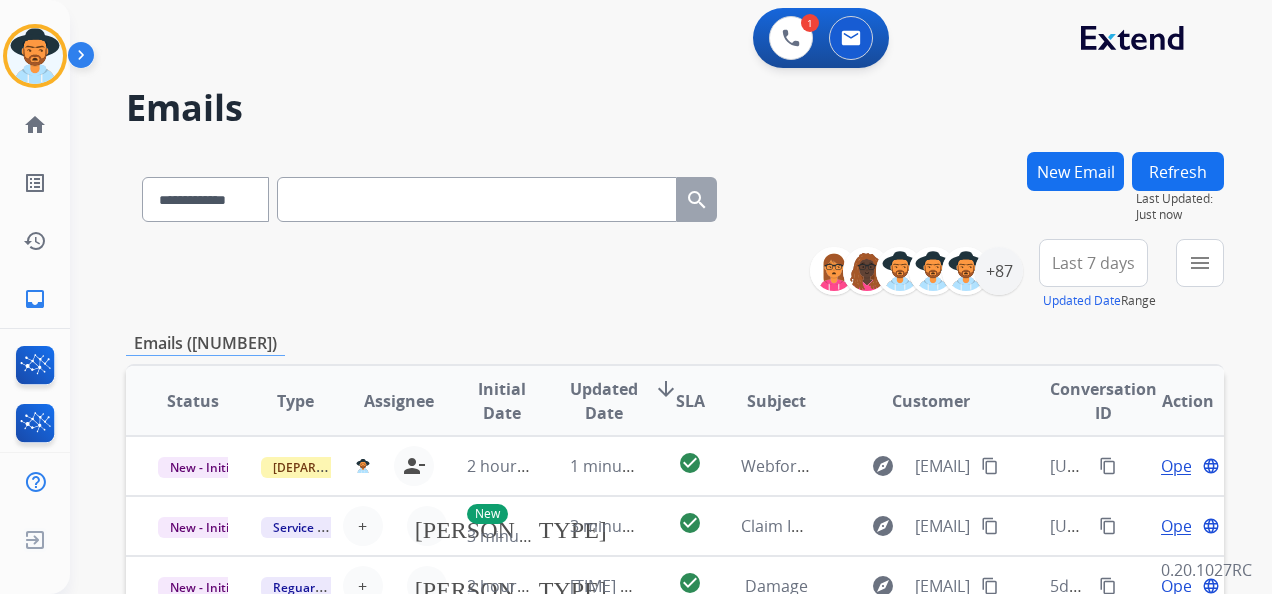 click at bounding box center (477, 199) 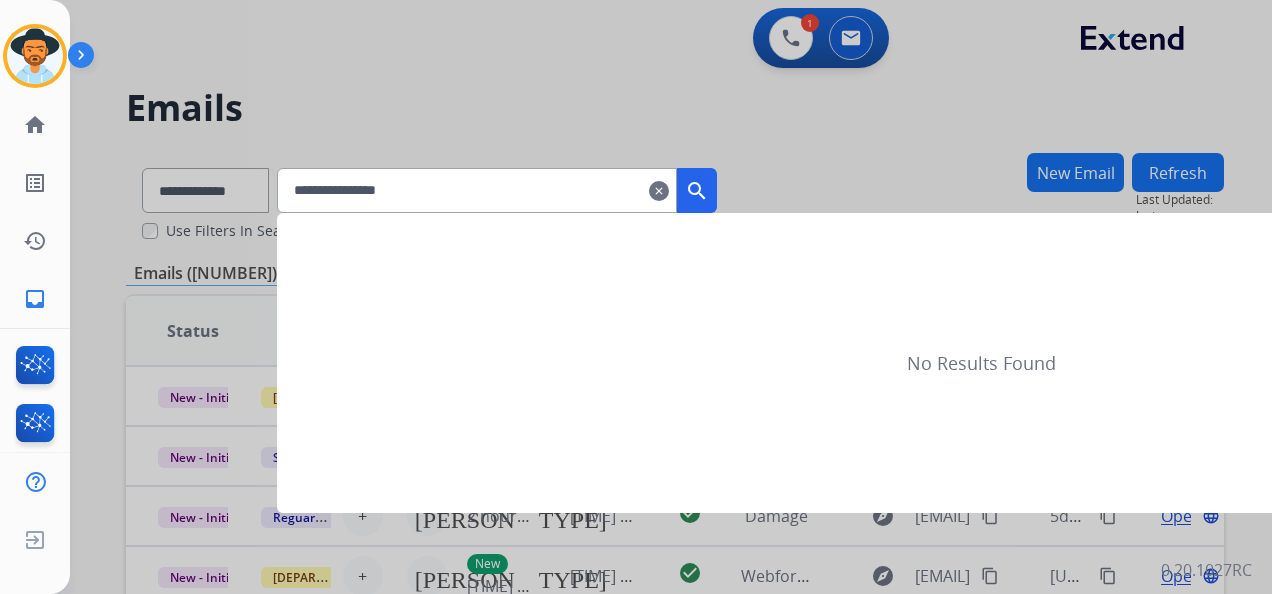 type on "**********" 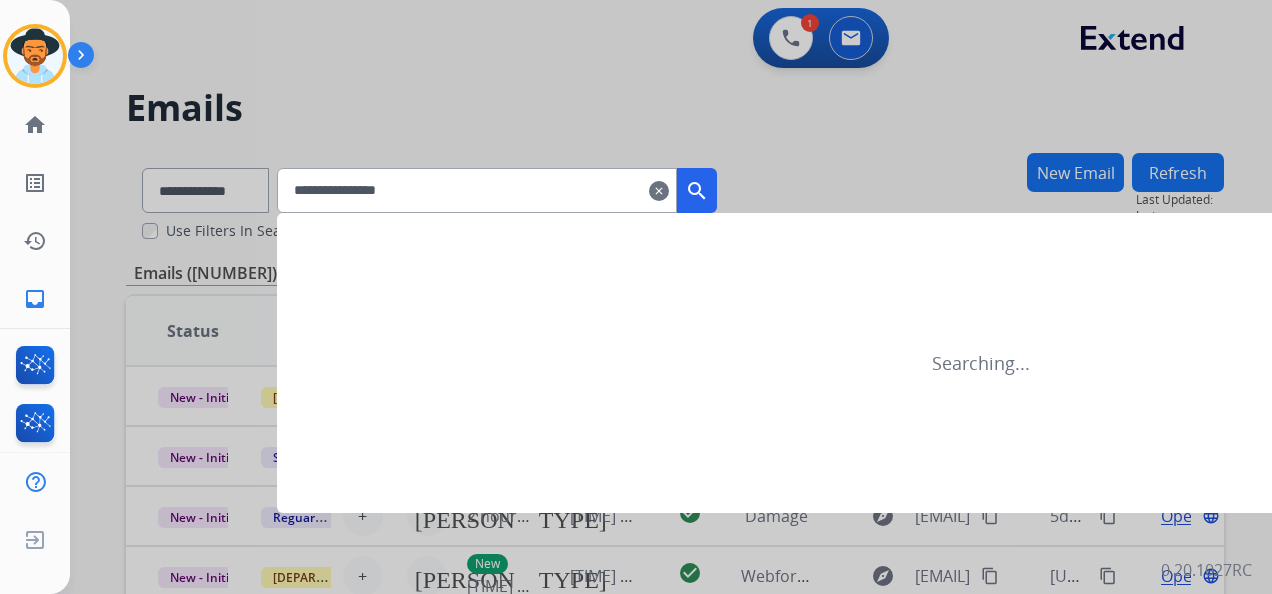 click on "search" at bounding box center (697, 191) 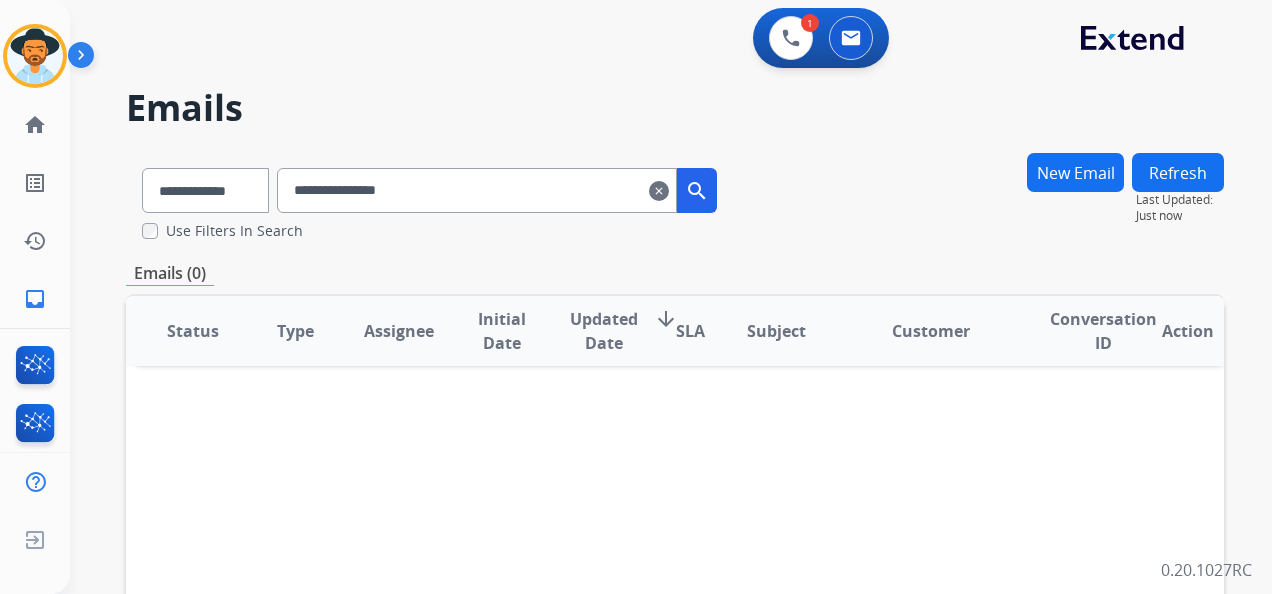 click on "search" at bounding box center (697, 191) 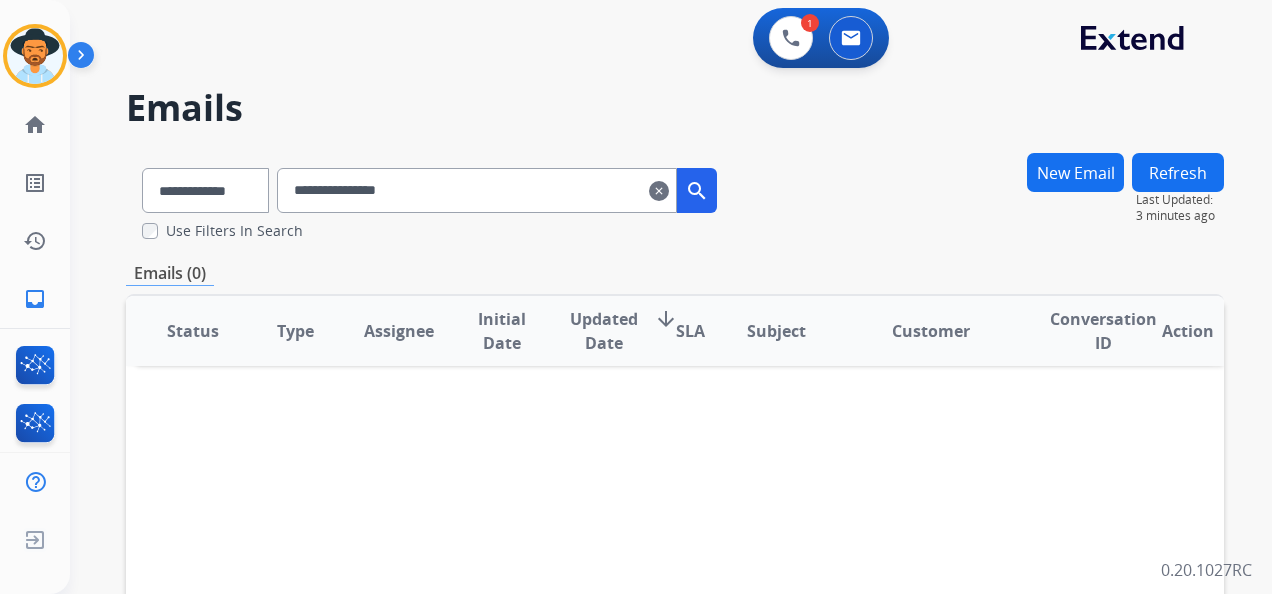 click on "search" at bounding box center (697, 191) 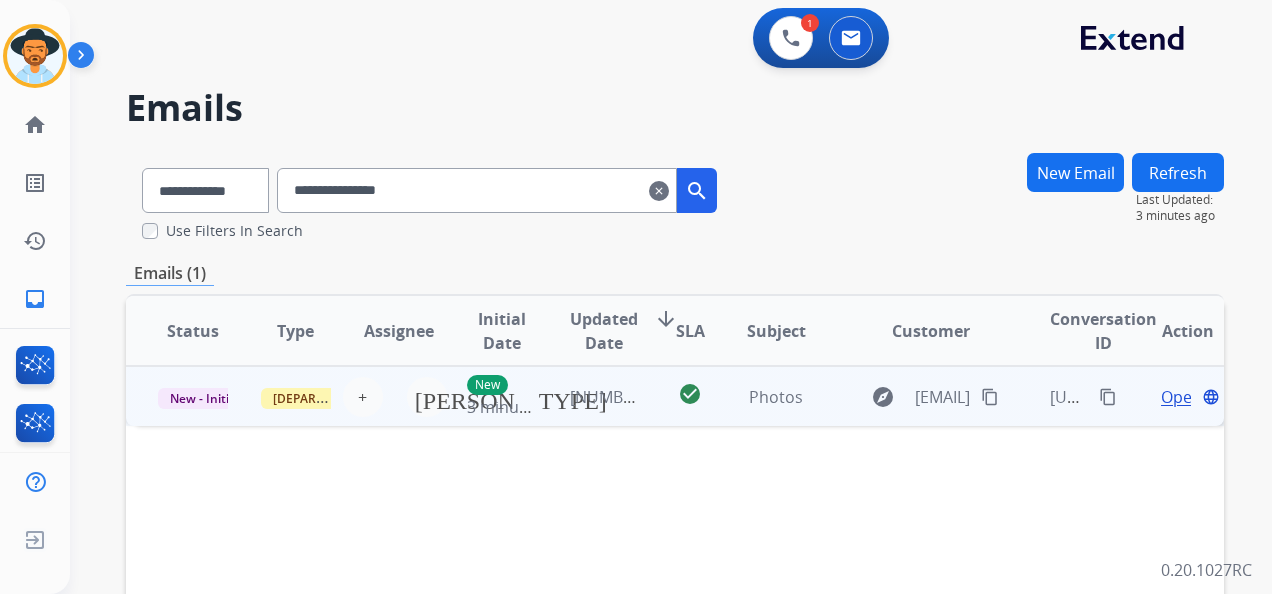 click on "Open" at bounding box center (1181, 397) 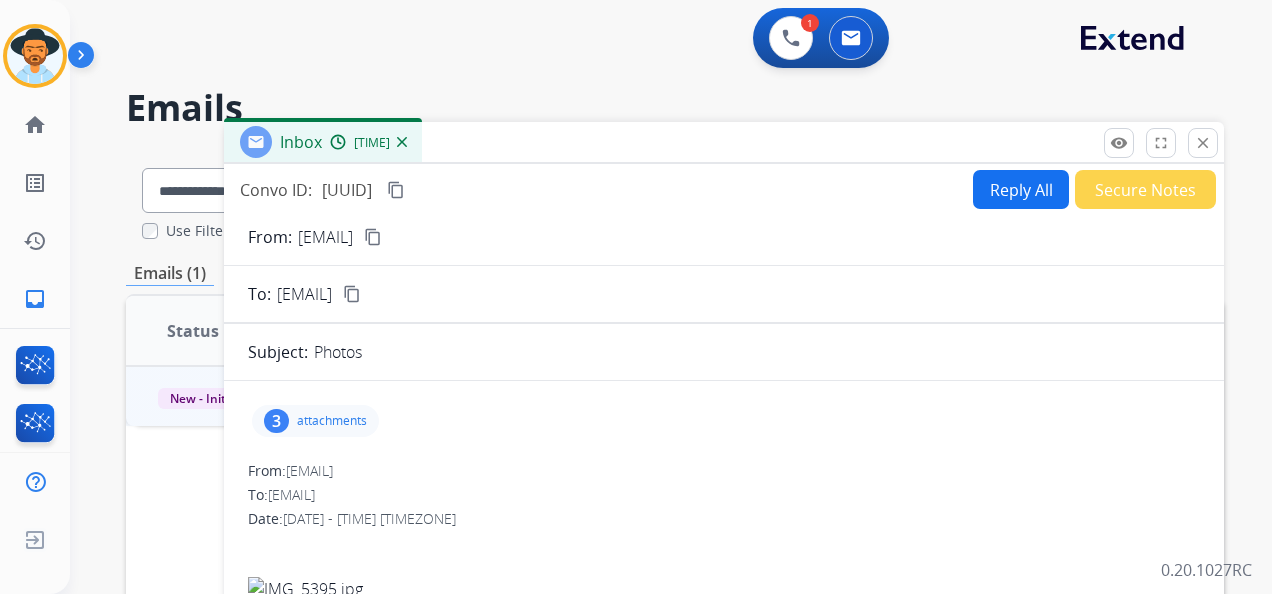 click on "attachments" at bounding box center (332, 421) 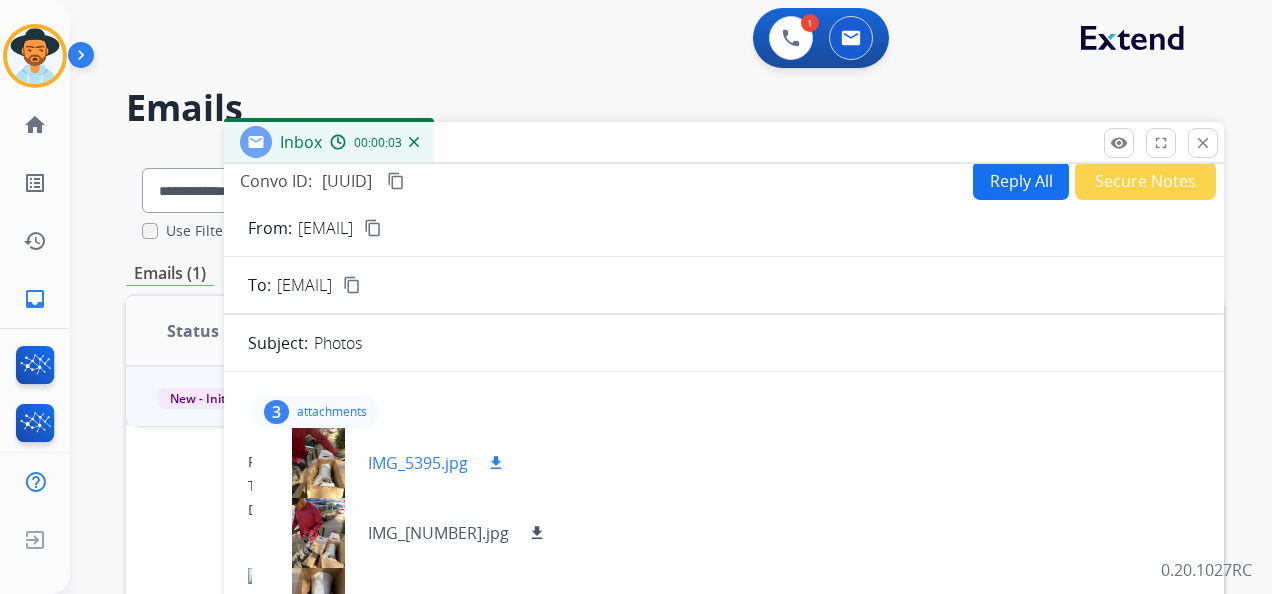 scroll, scrollTop: 11, scrollLeft: 0, axis: vertical 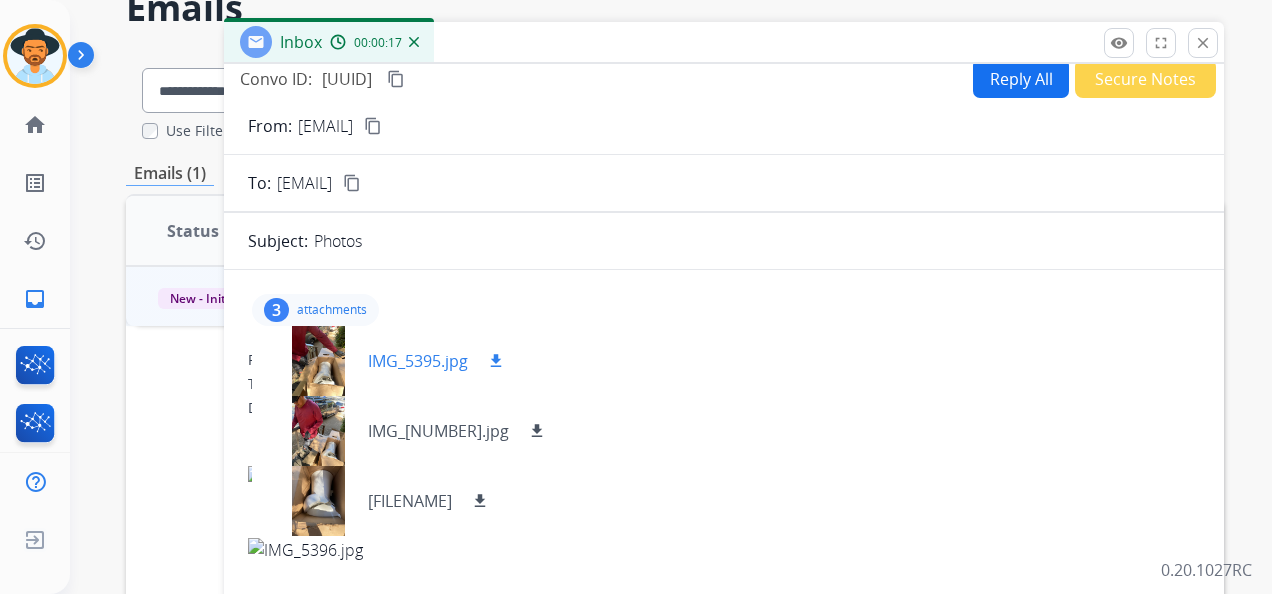 click at bounding box center (318, 361) 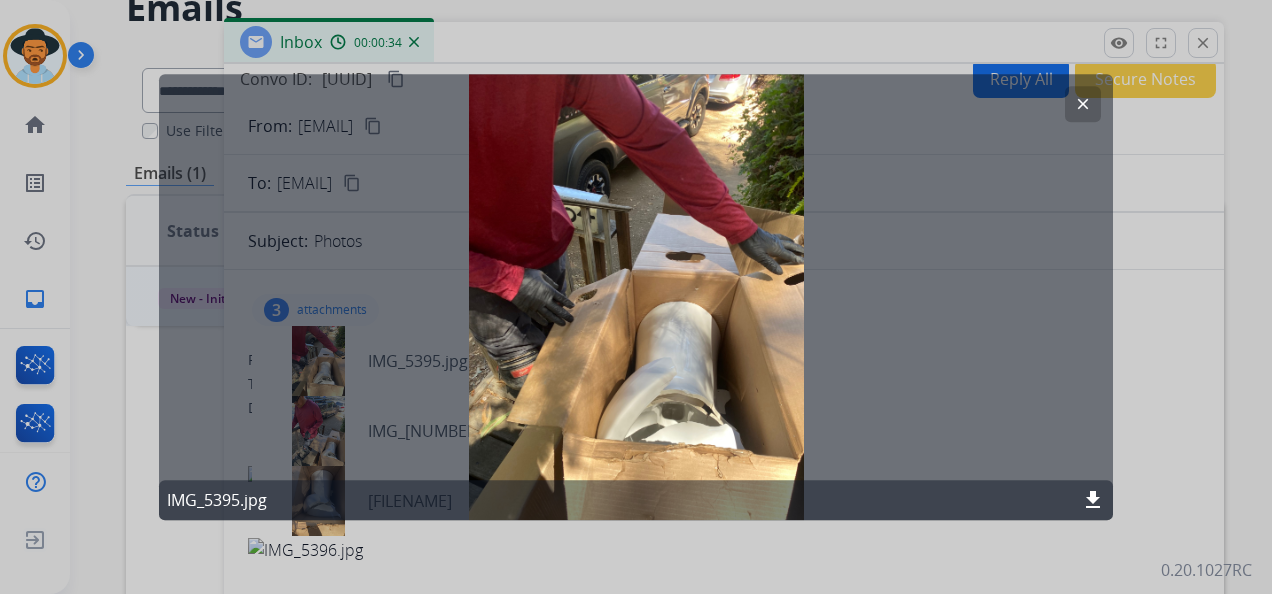 click on "download" 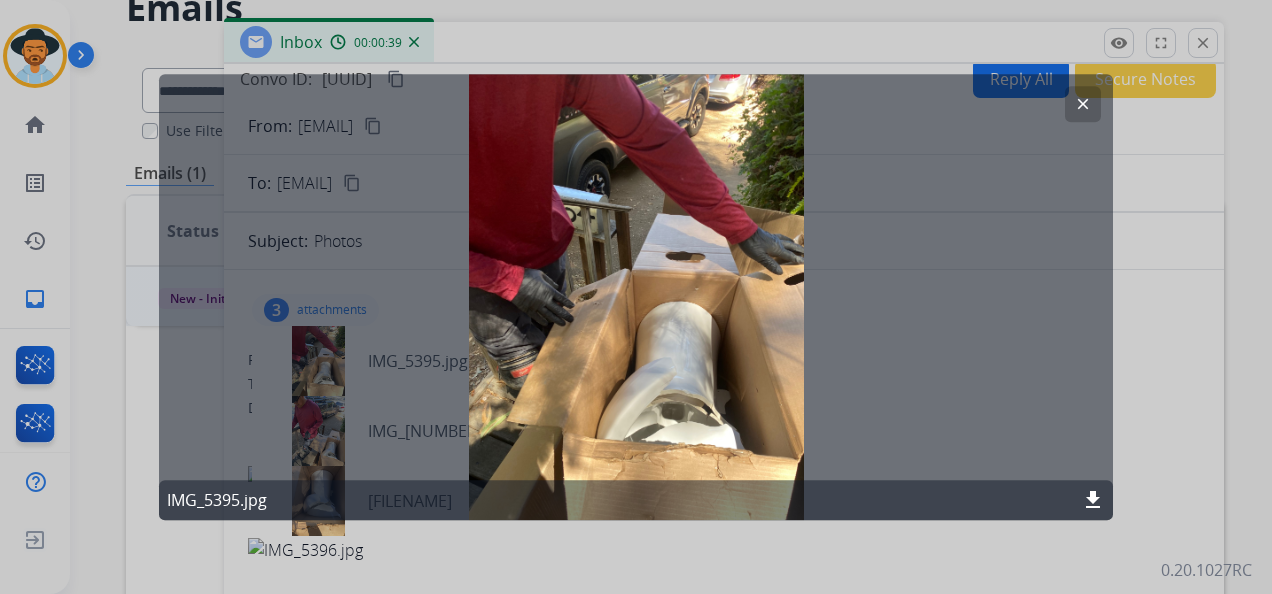 click on "**********" at bounding box center [636, 297] 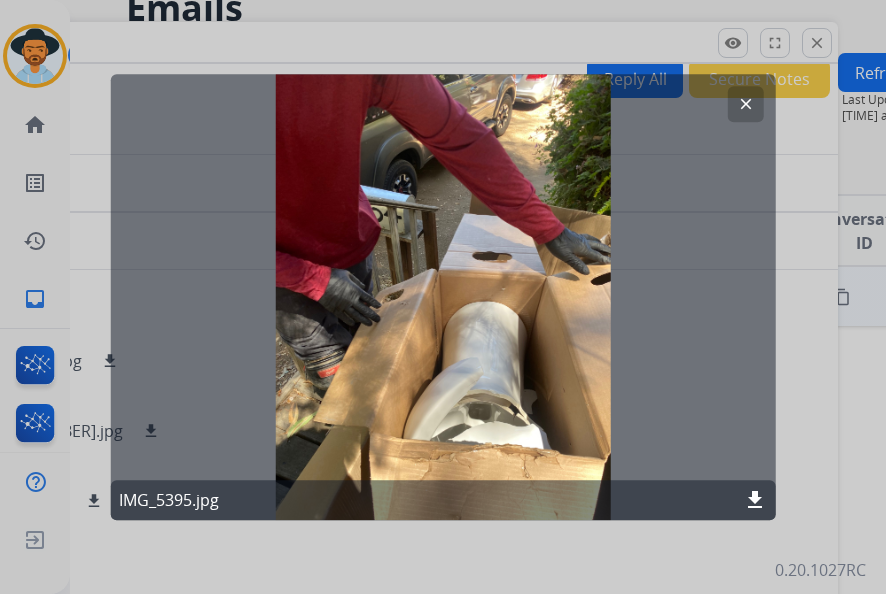 click on "clear" 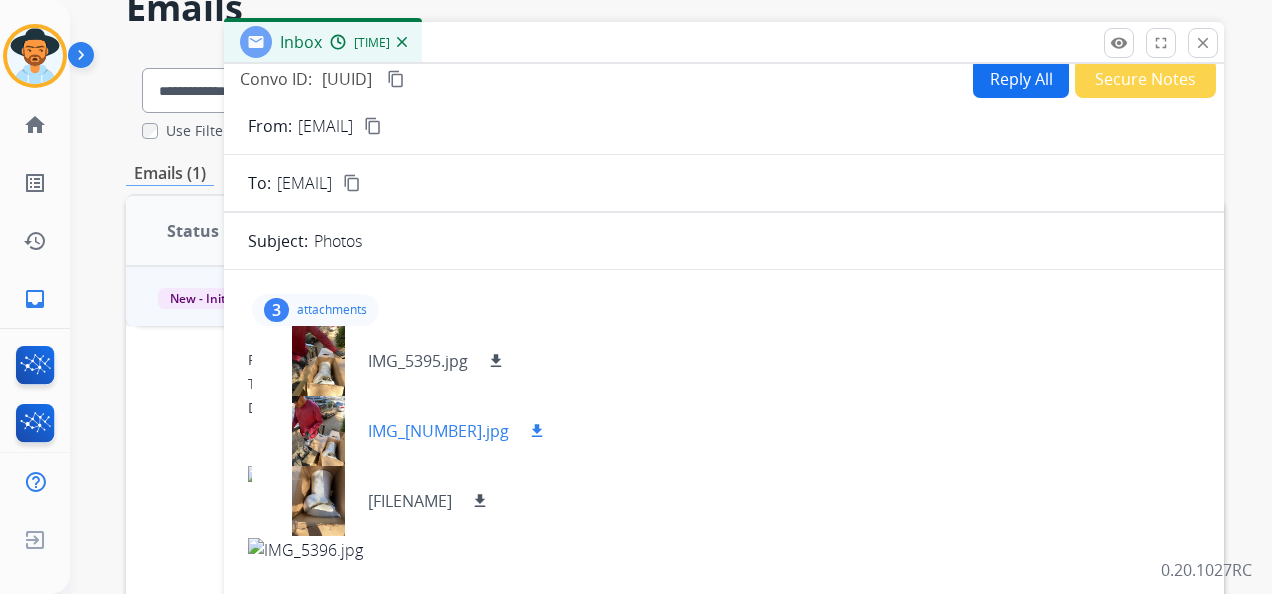 click on "download" at bounding box center (537, 431) 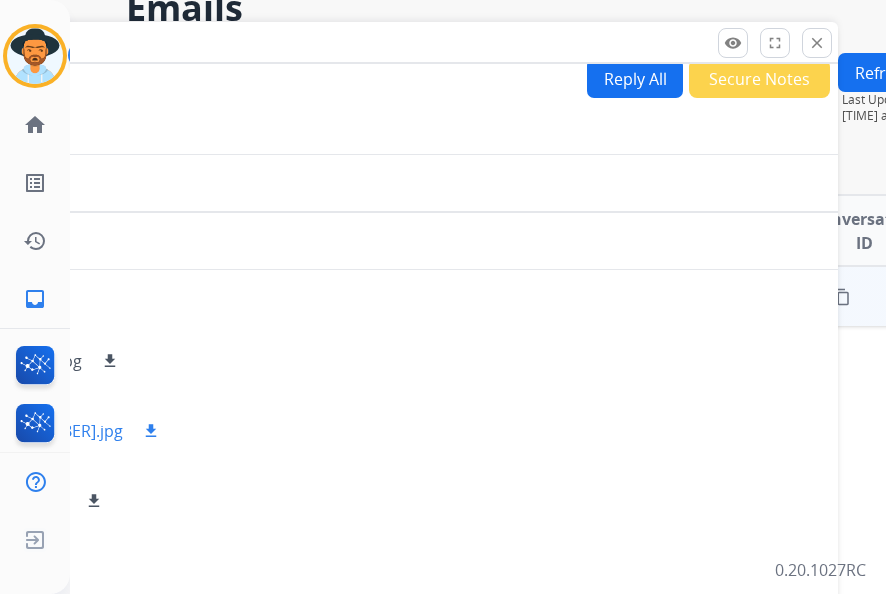 click at bounding box center [338, 454] 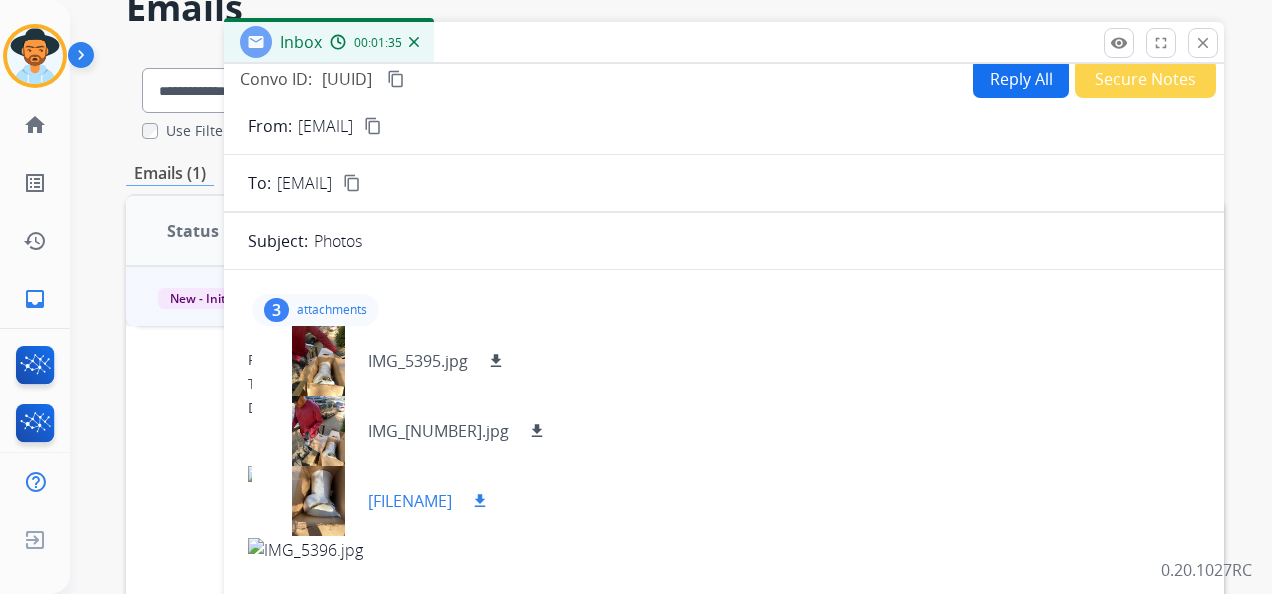 click on "download" at bounding box center [480, 501] 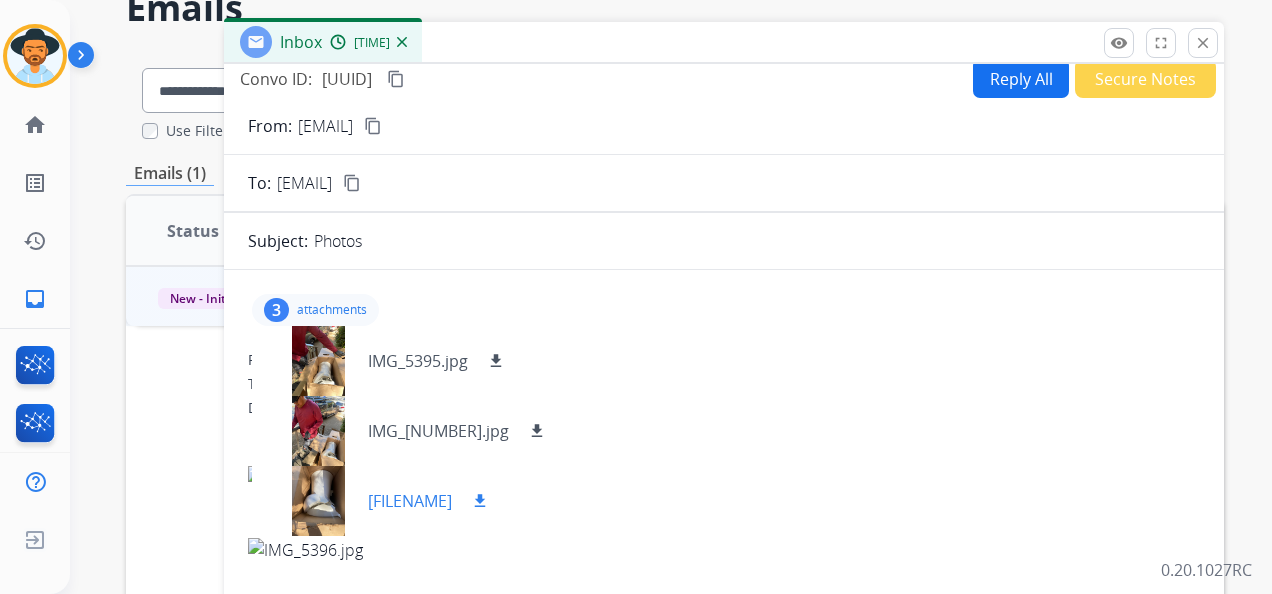 click on "download" at bounding box center [480, 501] 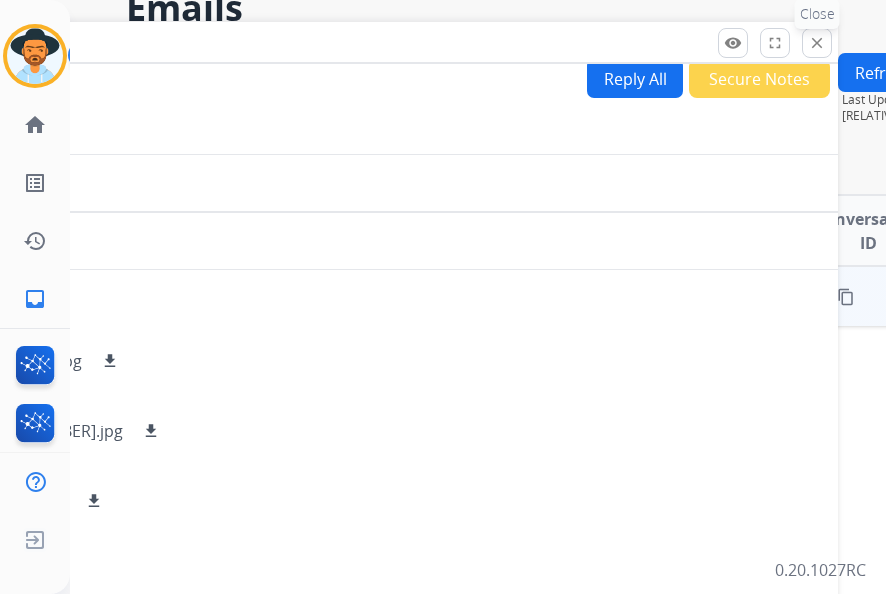 click on "close" at bounding box center [817, 43] 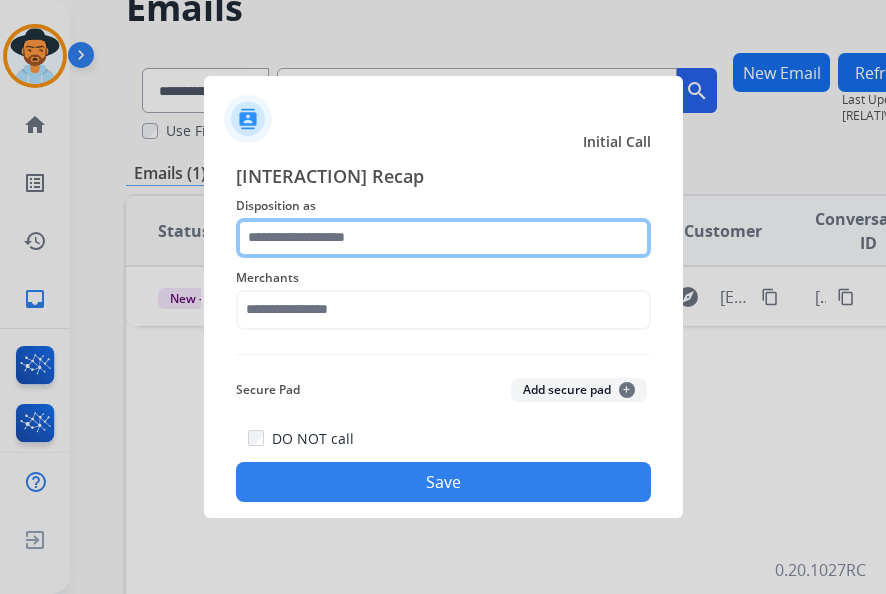 click 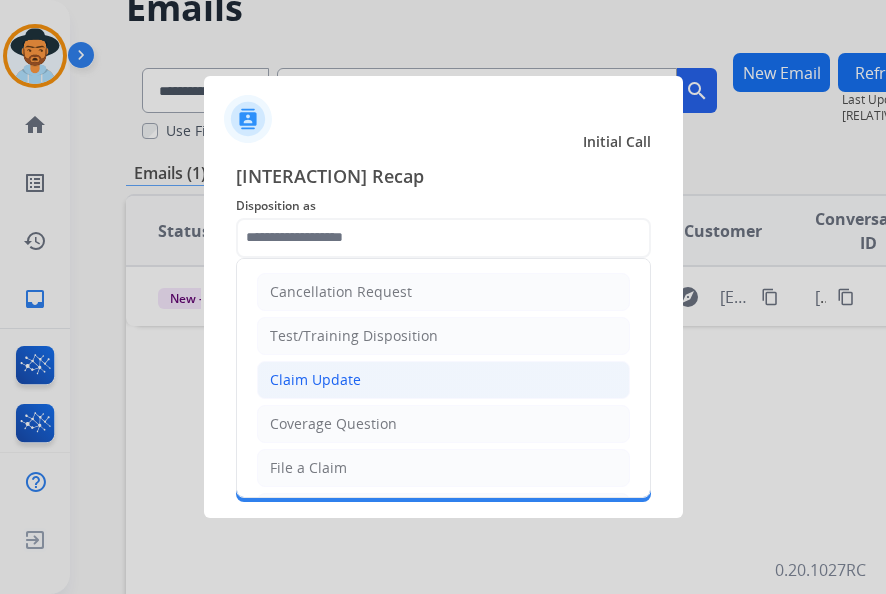 click on "Claim Update" 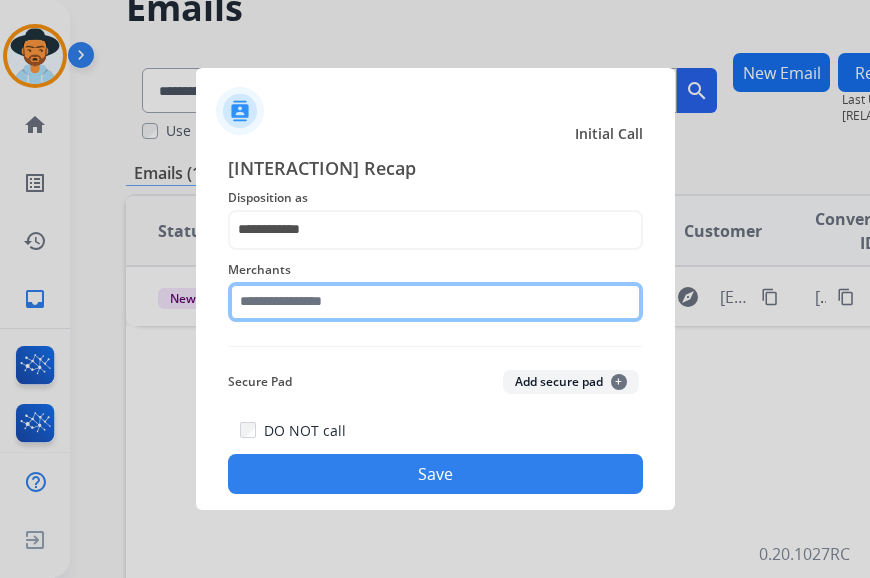 click 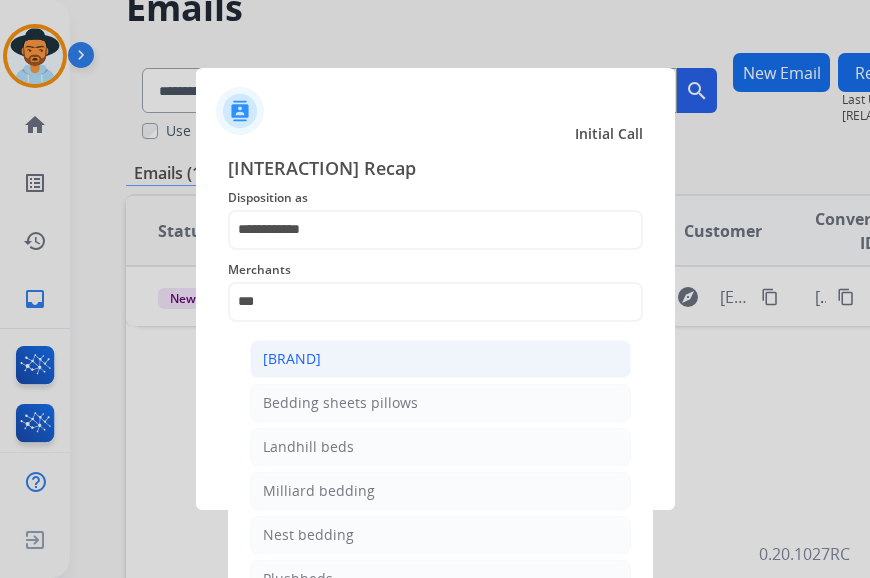 click on "[BRAND]" 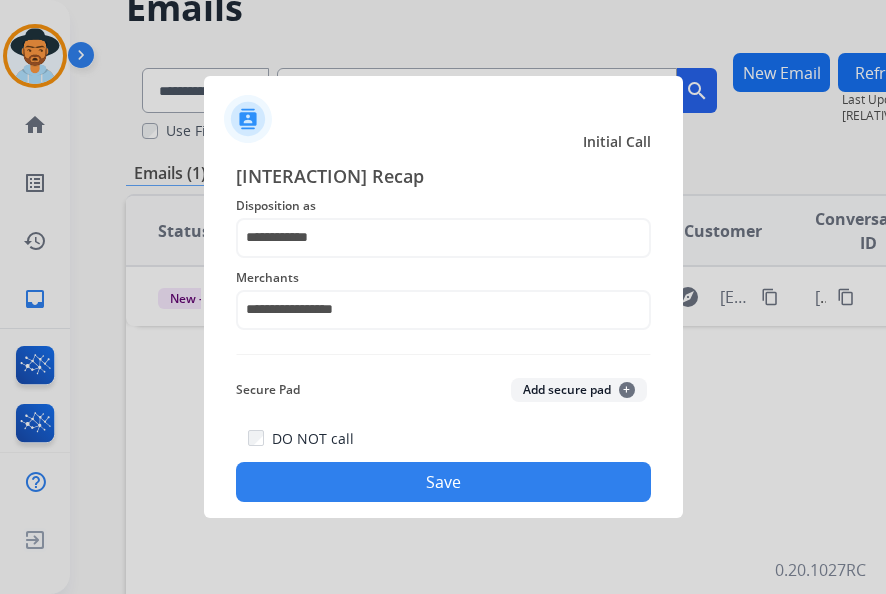 click on "Save" 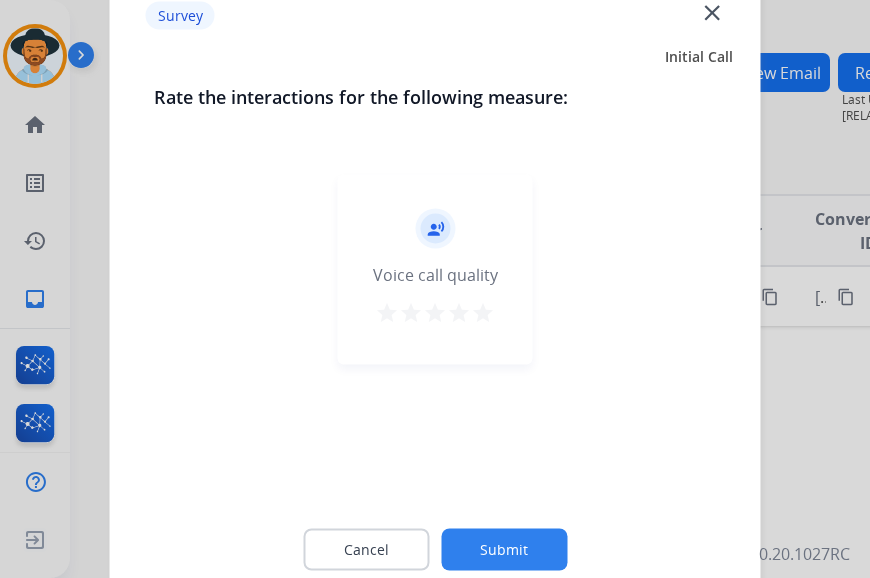 click on "star" at bounding box center [483, 313] 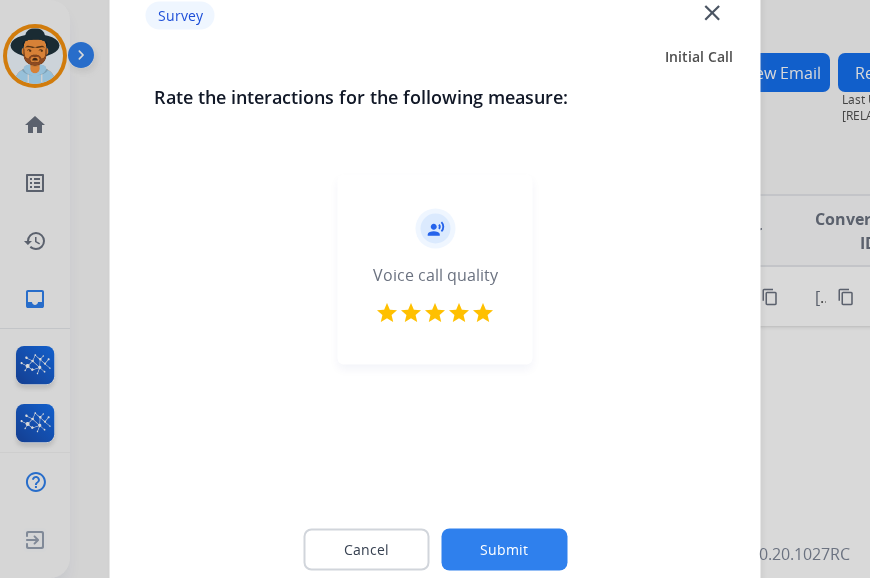 click on "Submit" 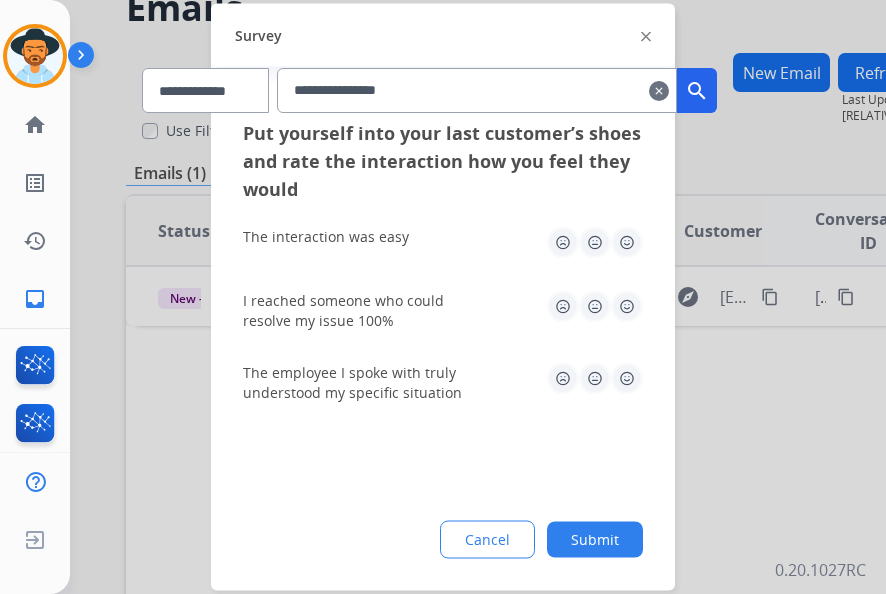 click 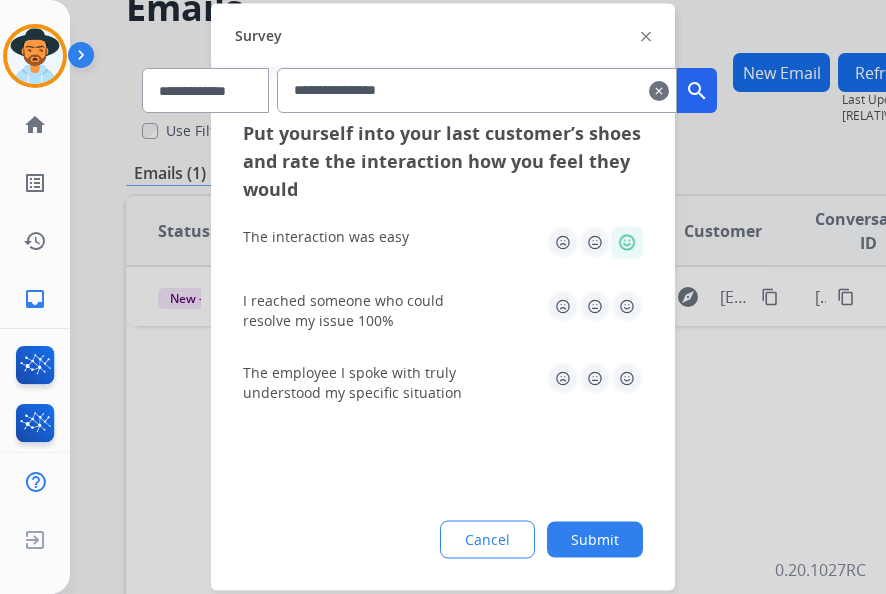 click 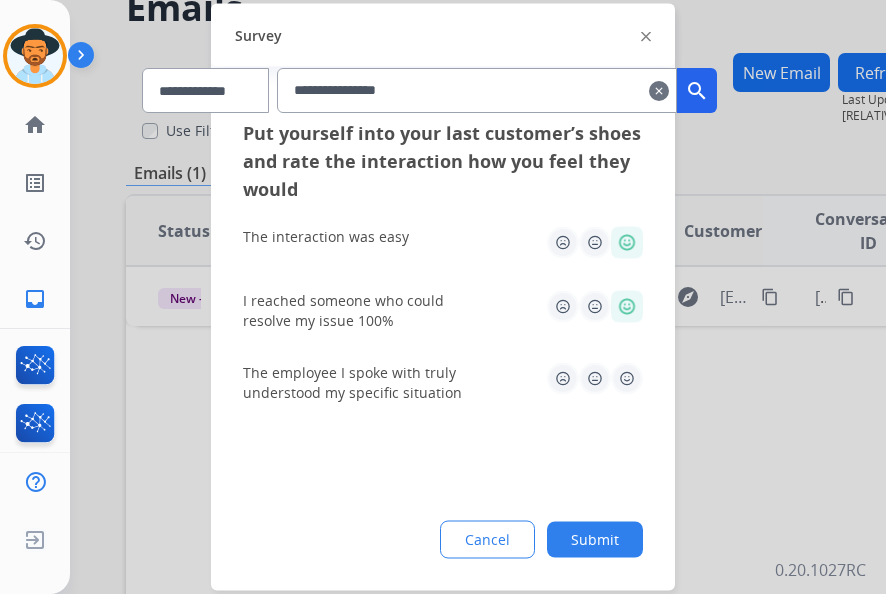 click 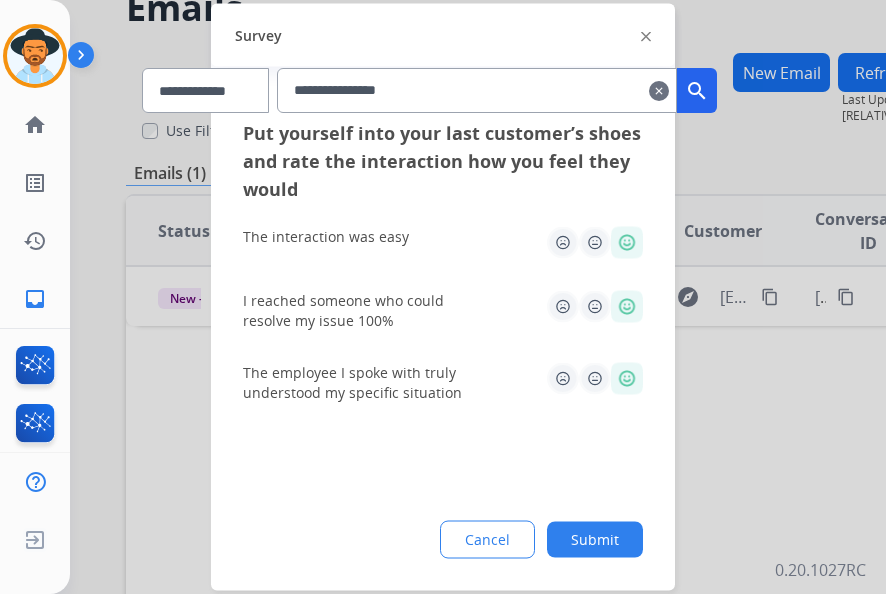 click on "Submit" 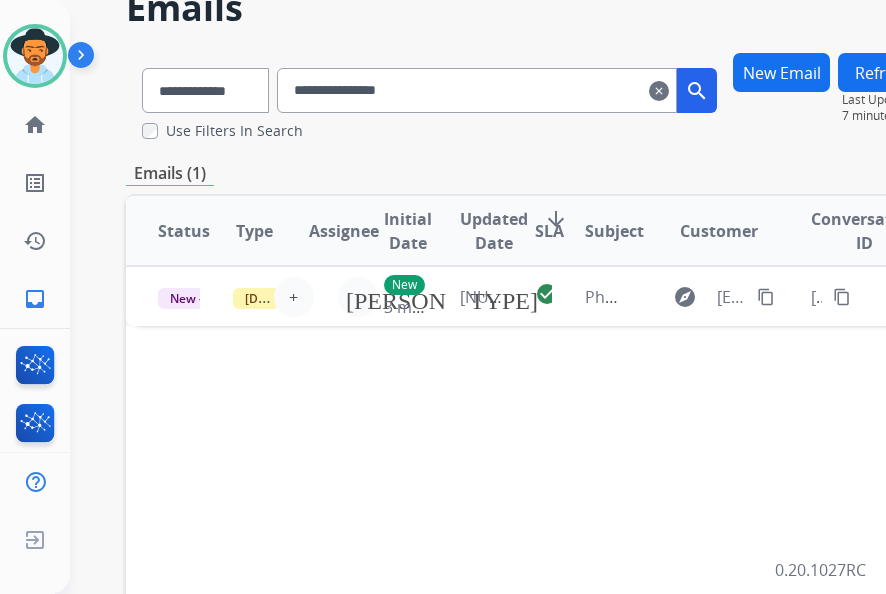 click on "Status: On Hold - Servicers" at bounding box center (528, 529) 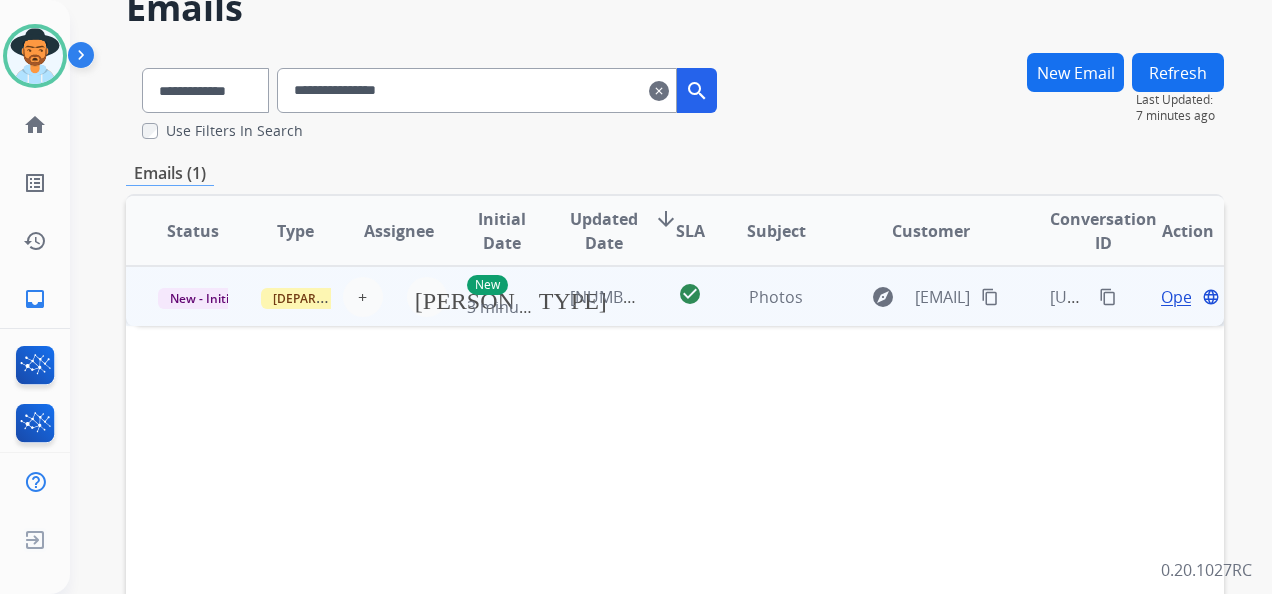 click on "content_copy" at bounding box center [1108, 297] 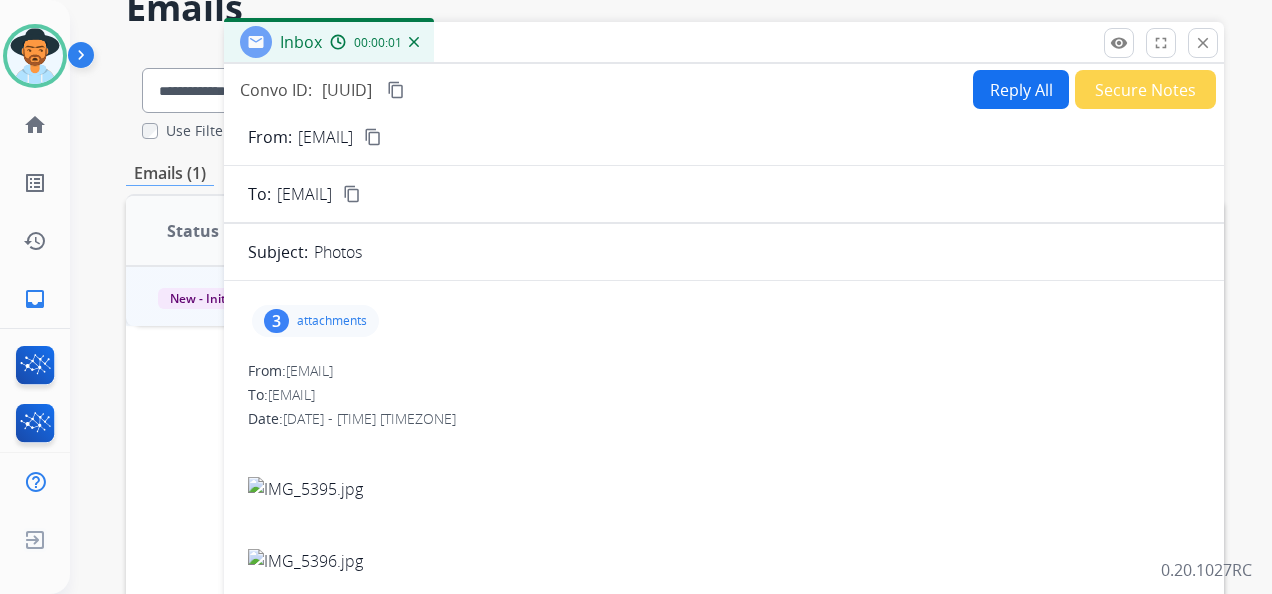 click on "attachments" at bounding box center (332, 321) 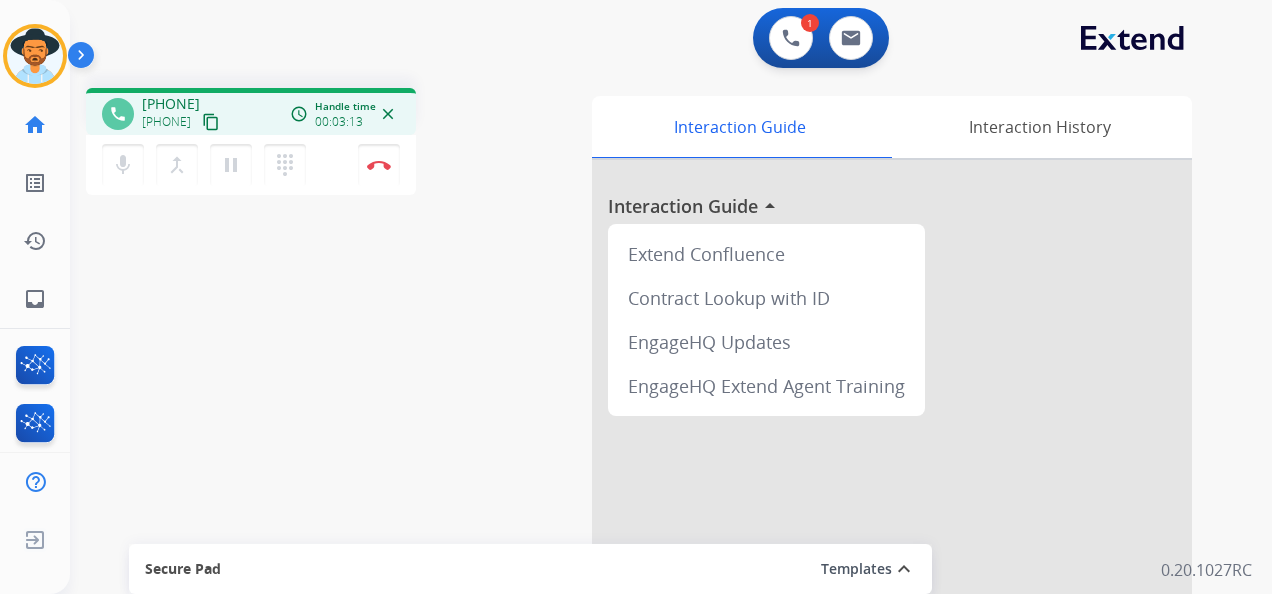 click on "[INTERACTION_STATS]" at bounding box center (659, 40) 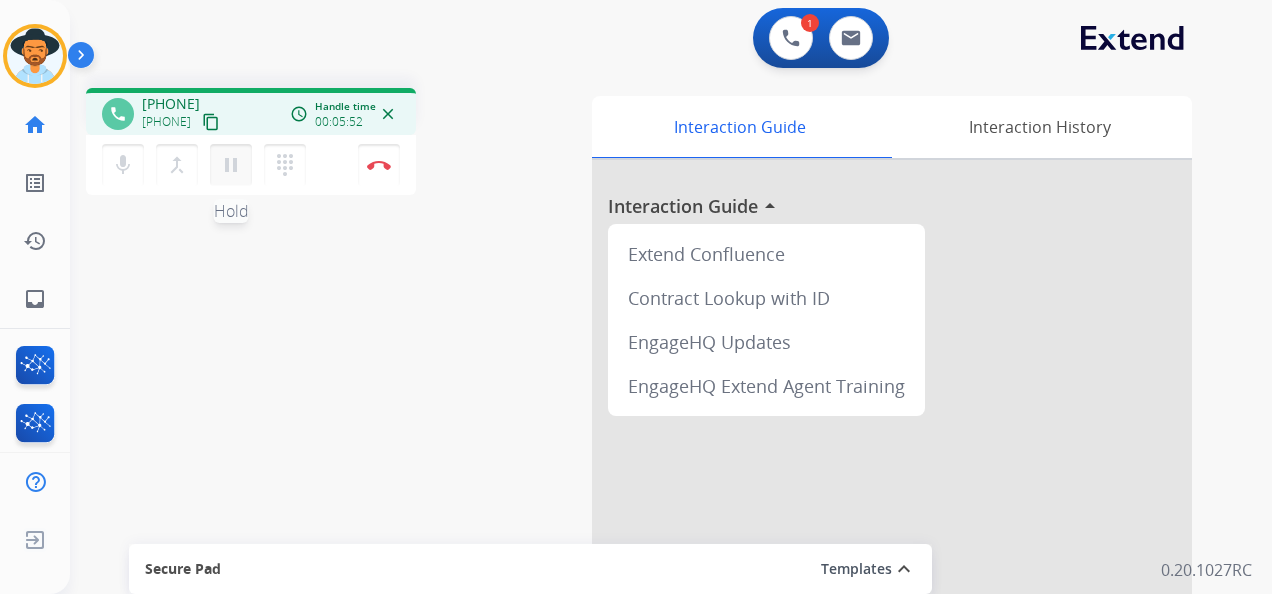 click on "pause" at bounding box center [231, 165] 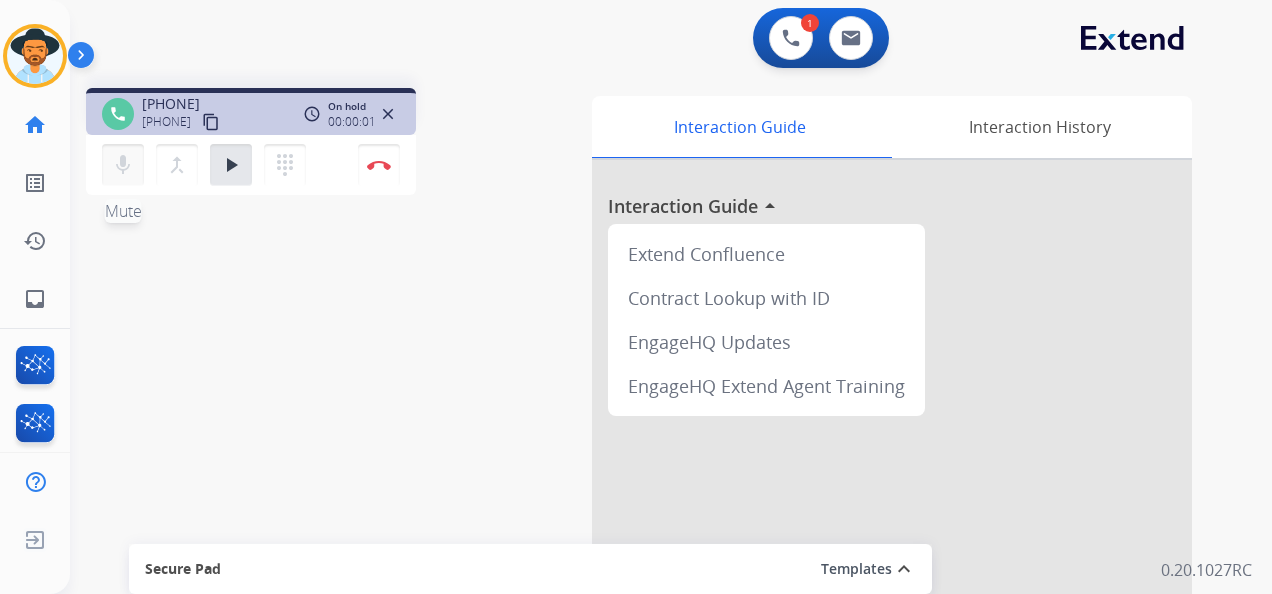 click on "mic" at bounding box center [123, 165] 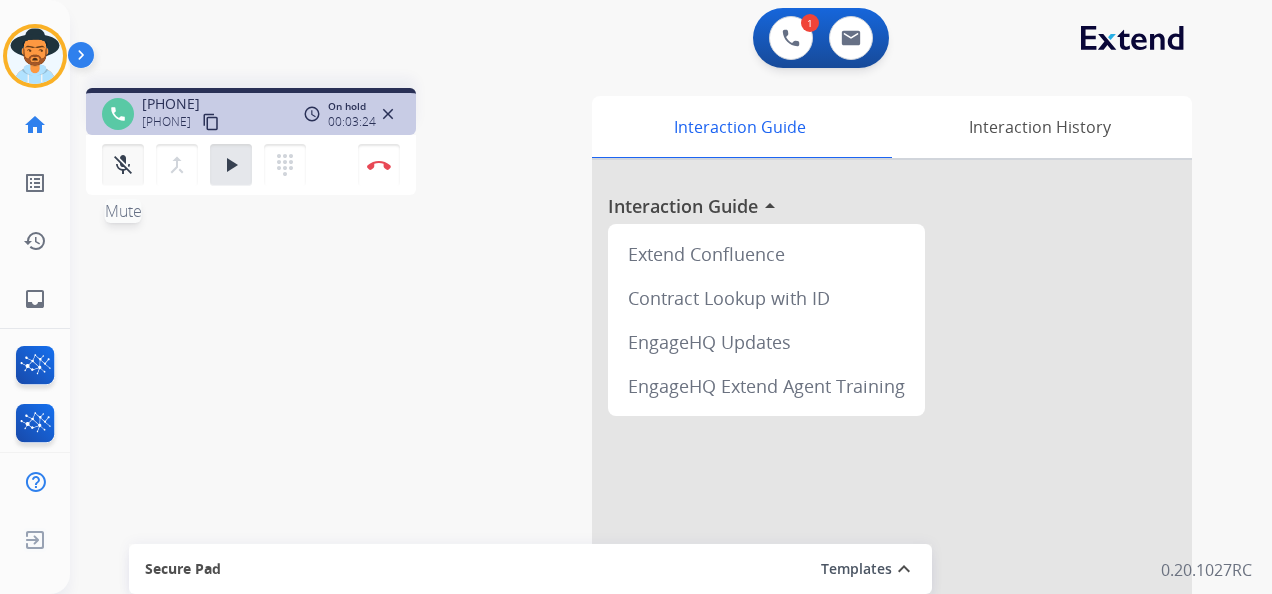 click on "mic_off" at bounding box center [123, 165] 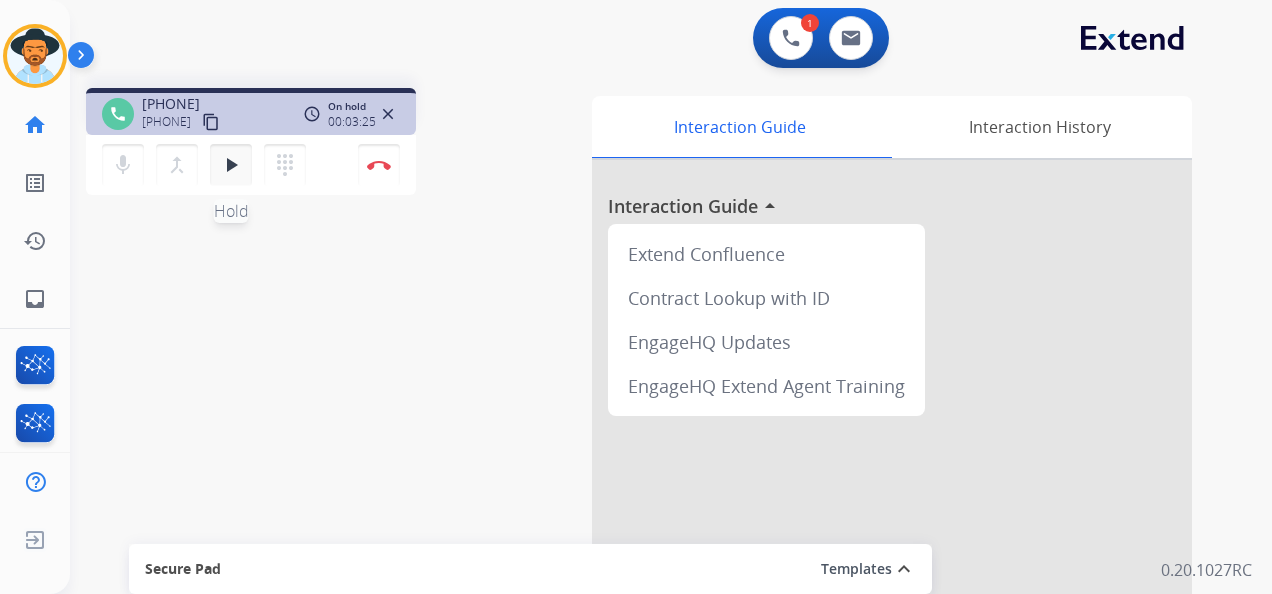 click on "play_arrow" at bounding box center [231, 165] 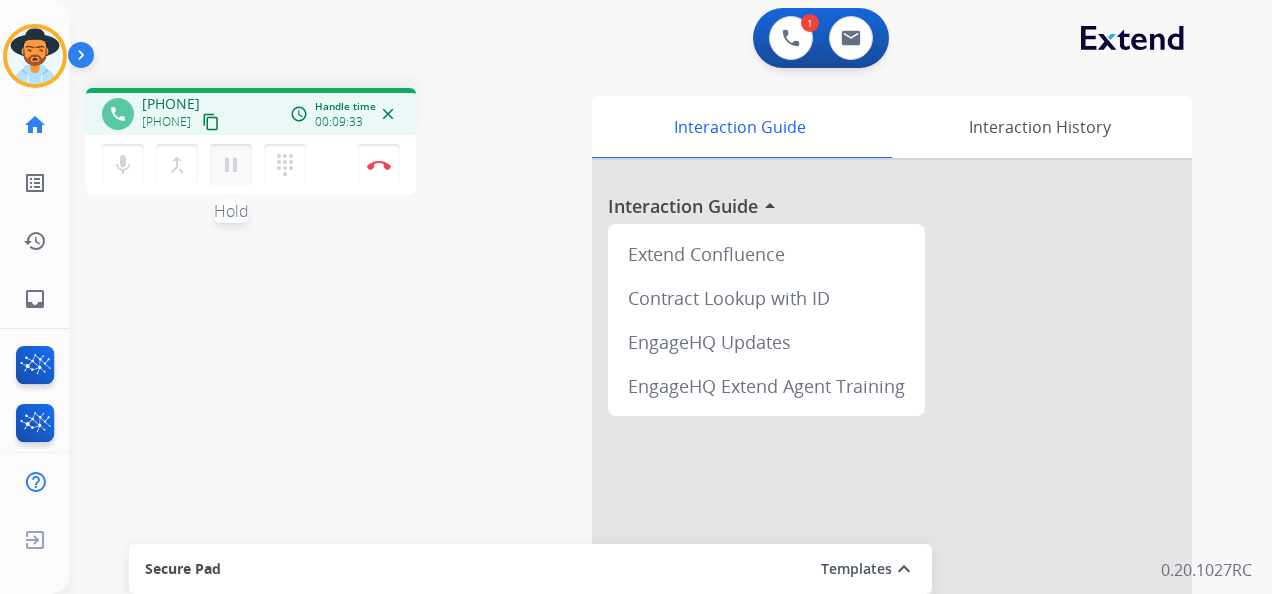 click on "pause" at bounding box center [231, 165] 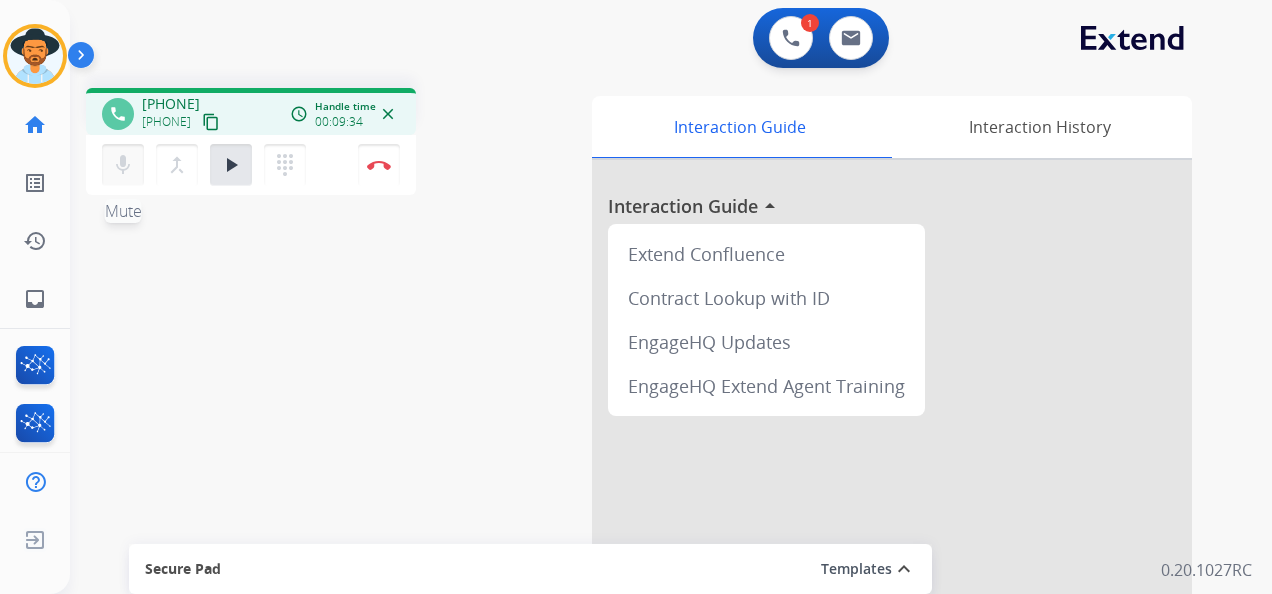 click on "mic" at bounding box center [123, 165] 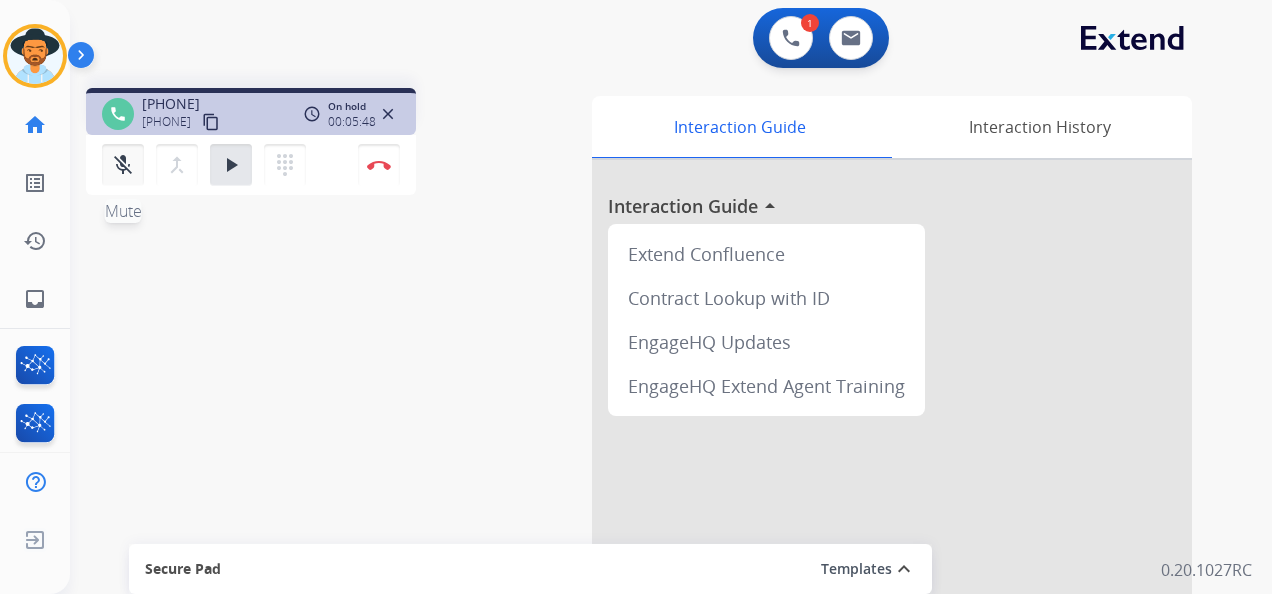 click on "mic_off" at bounding box center (123, 165) 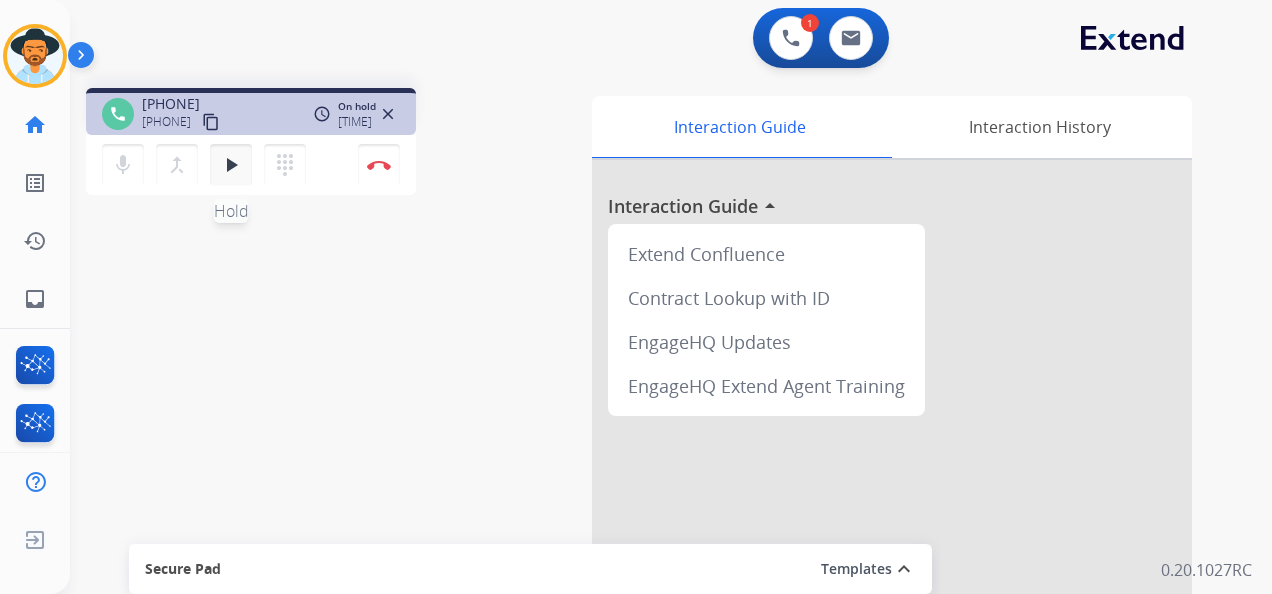 click on "play_arrow" at bounding box center (231, 165) 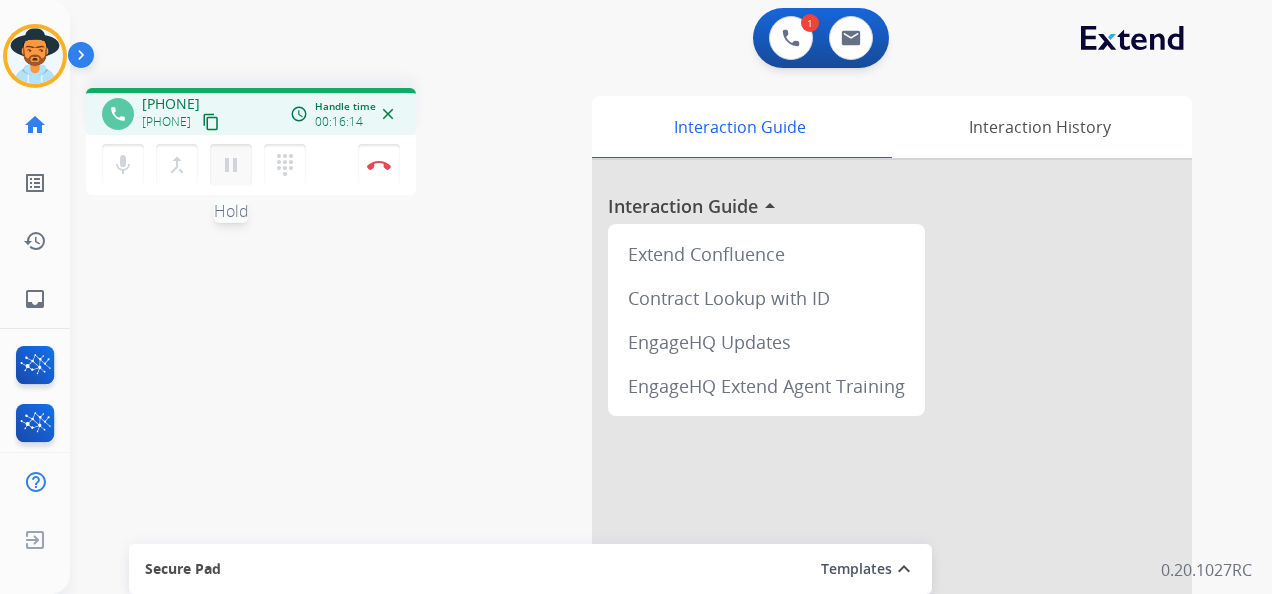 click on "pause" at bounding box center (231, 165) 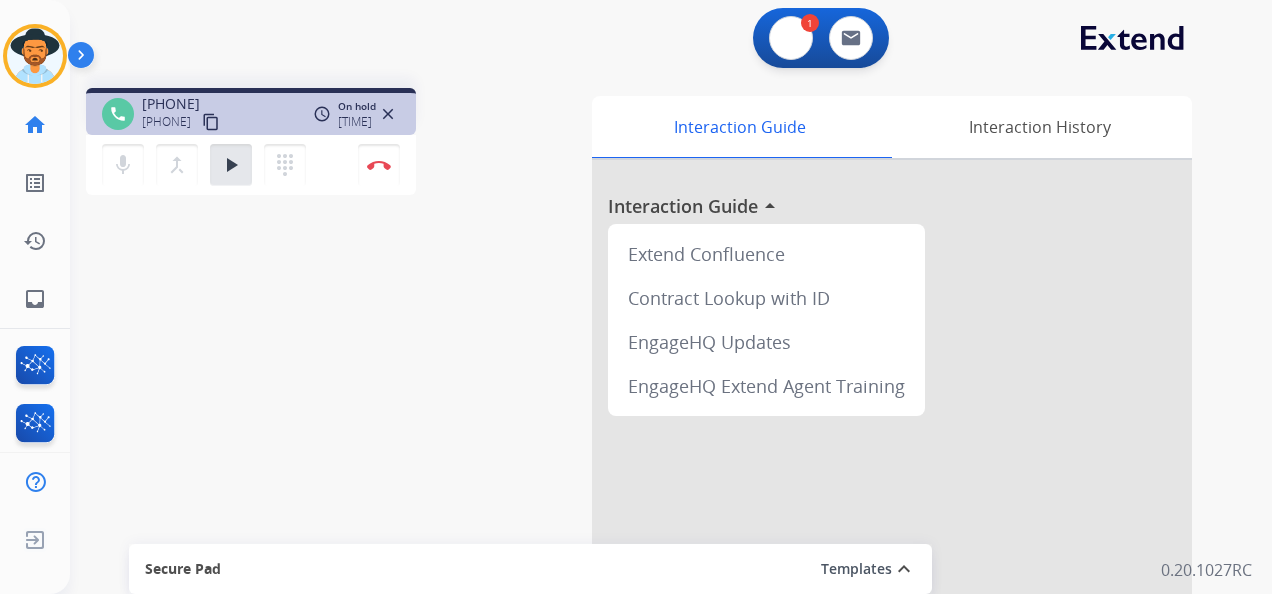 drag, startPoint x: 790, startPoint y: 58, endPoint x: 769, endPoint y: 84, distance: 33.42155 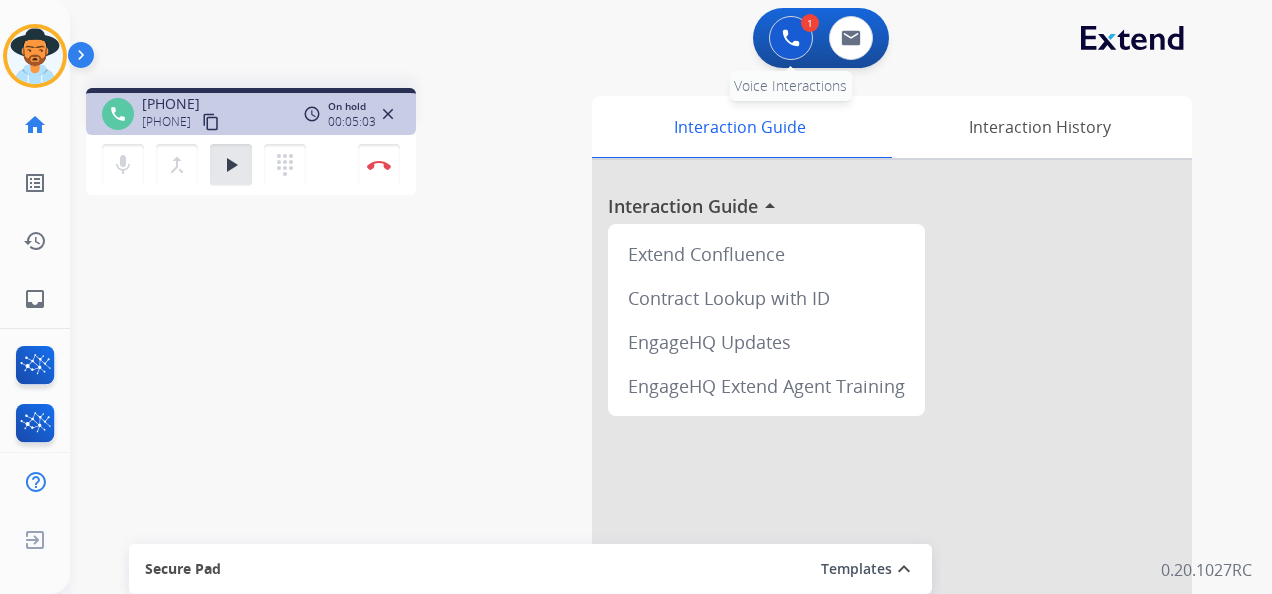 click at bounding box center (791, 38) 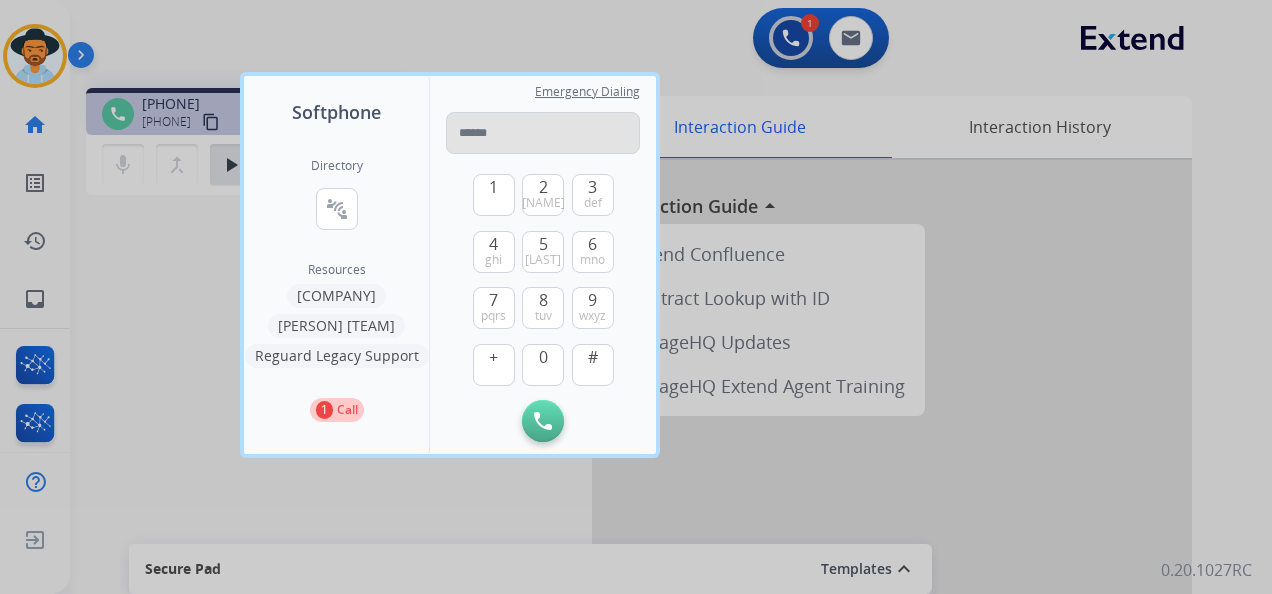 drag, startPoint x: 575, startPoint y: 123, endPoint x: 569, endPoint y: 142, distance: 19.924858 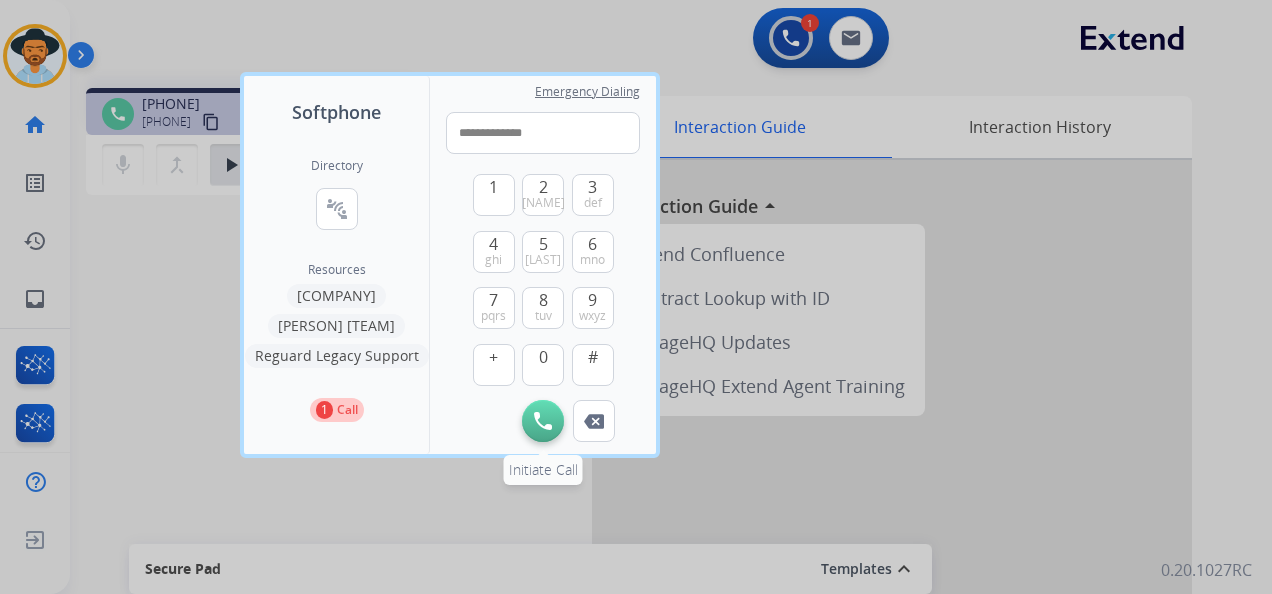 type on "**********" 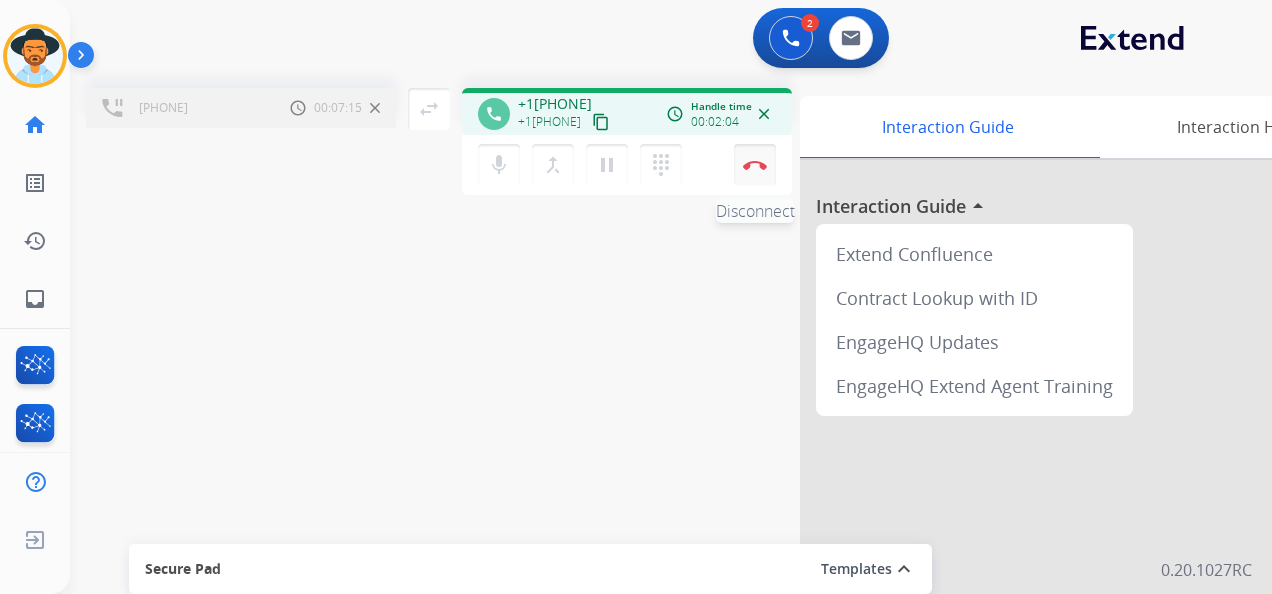 click on "Disconnect" at bounding box center (755, 165) 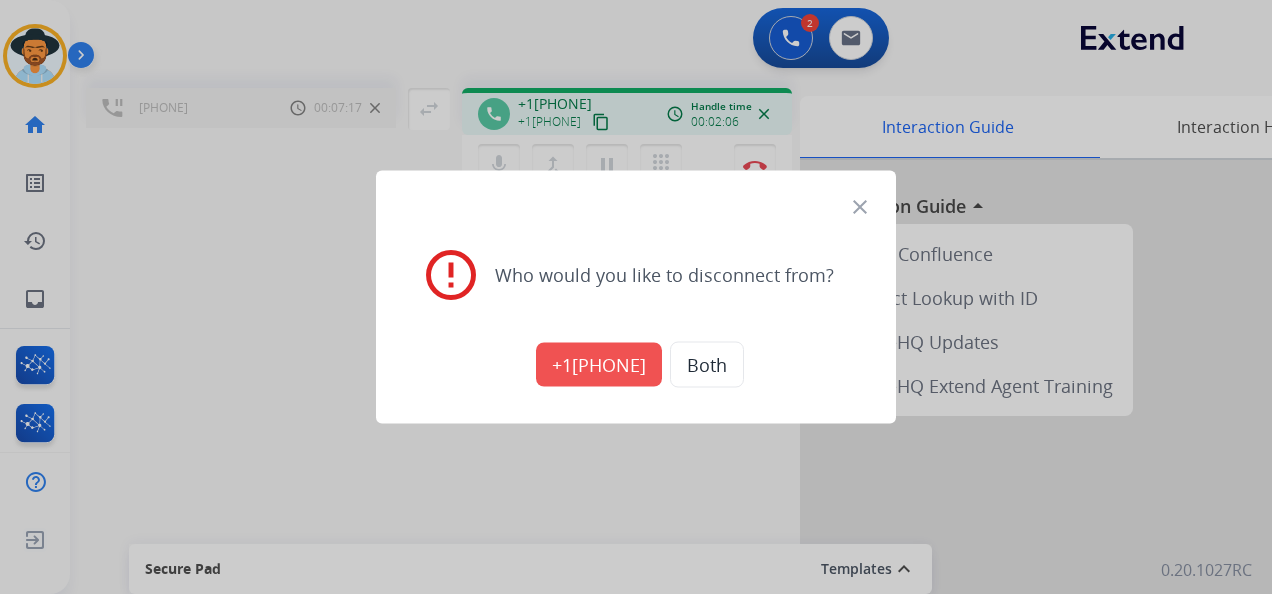 click on "+1[PHONE]" at bounding box center [599, 365] 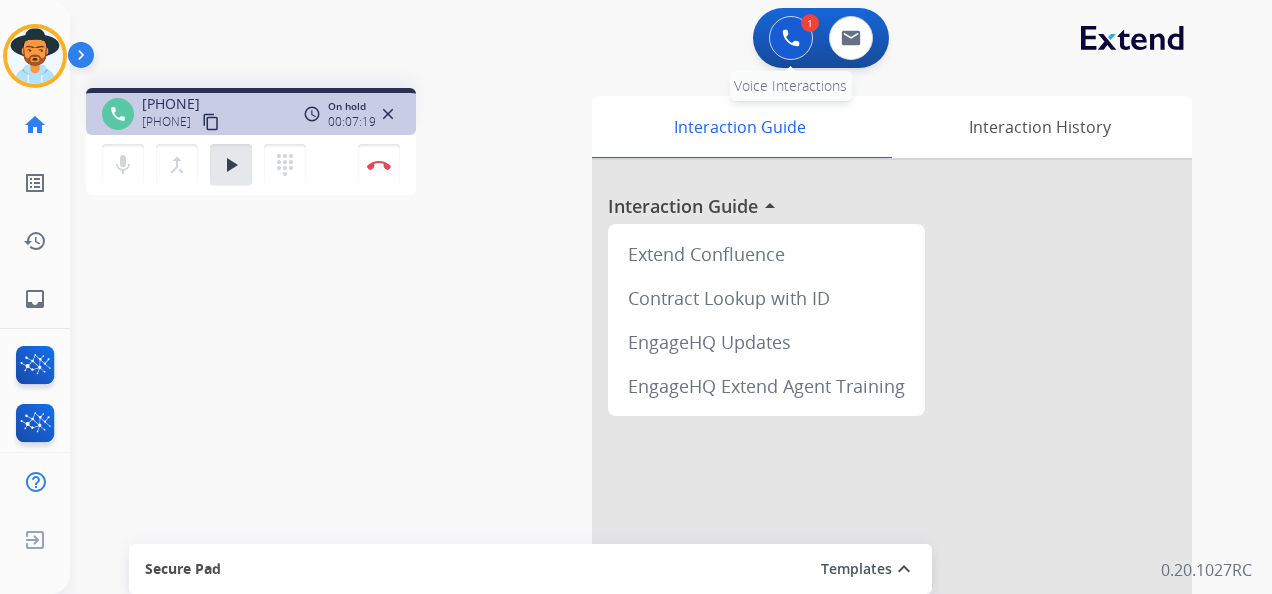 click at bounding box center (791, 38) 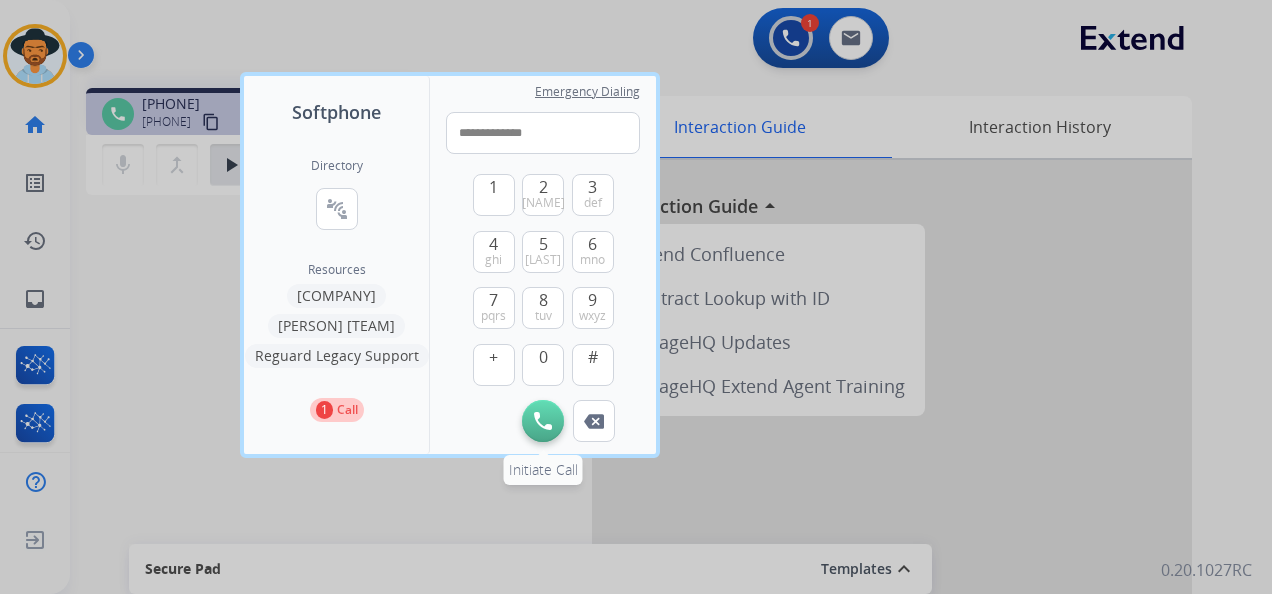 type on "**********" 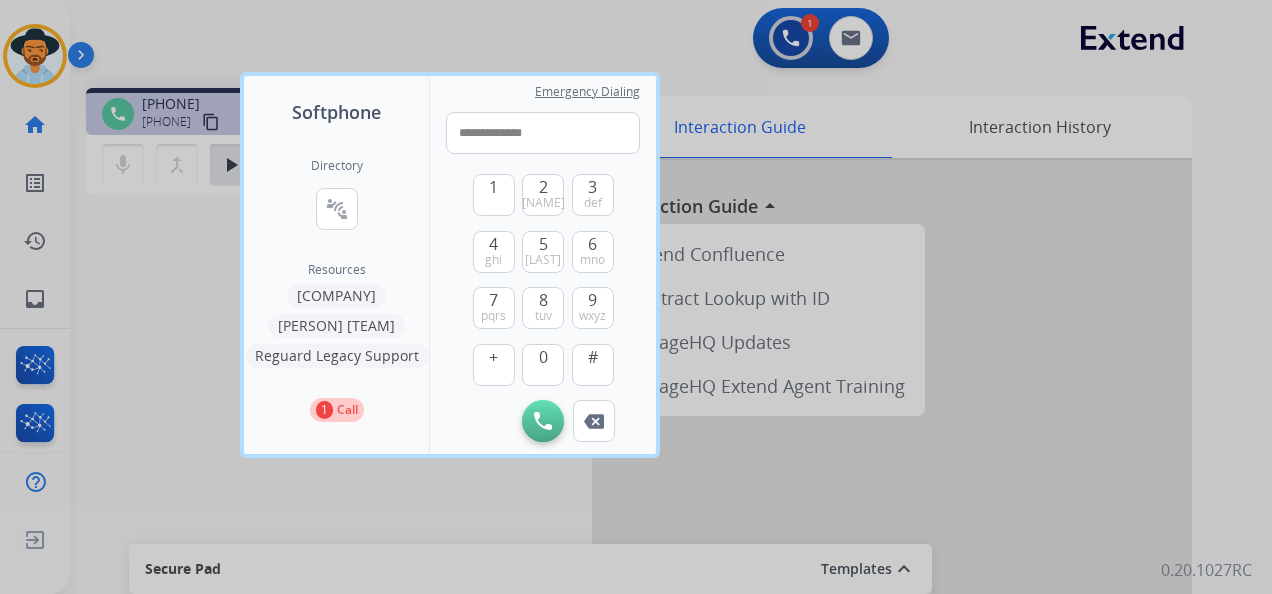 drag, startPoint x: 535, startPoint y: 417, endPoint x: 546, endPoint y: 408, distance: 14.21267 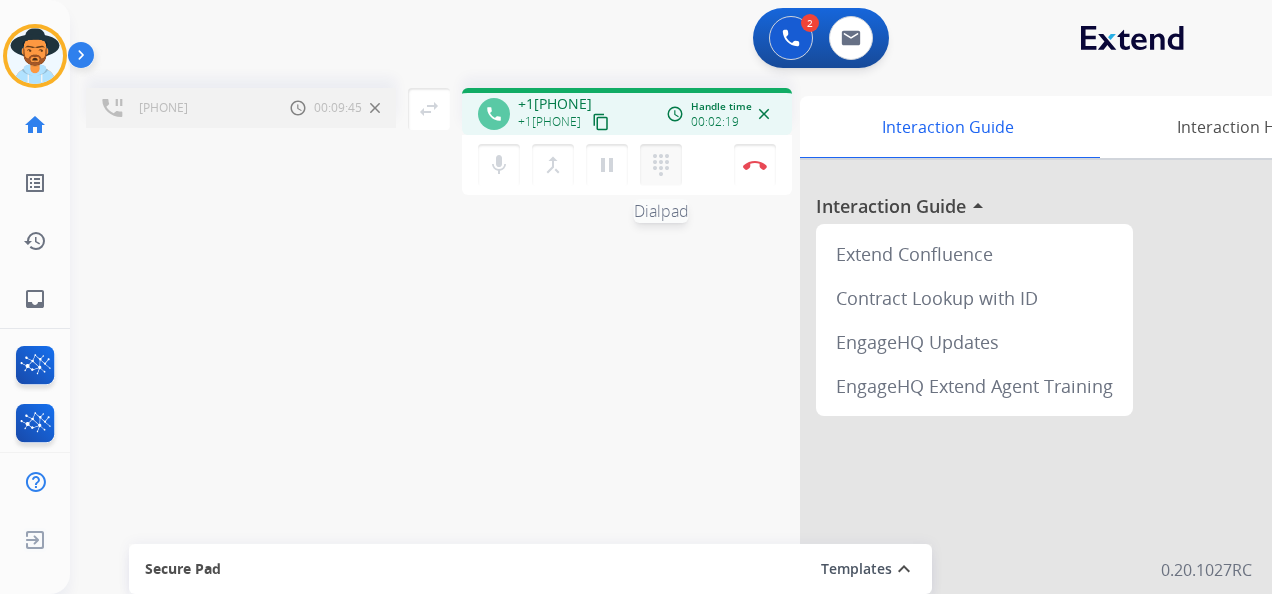 click on "dialpad" at bounding box center (661, 165) 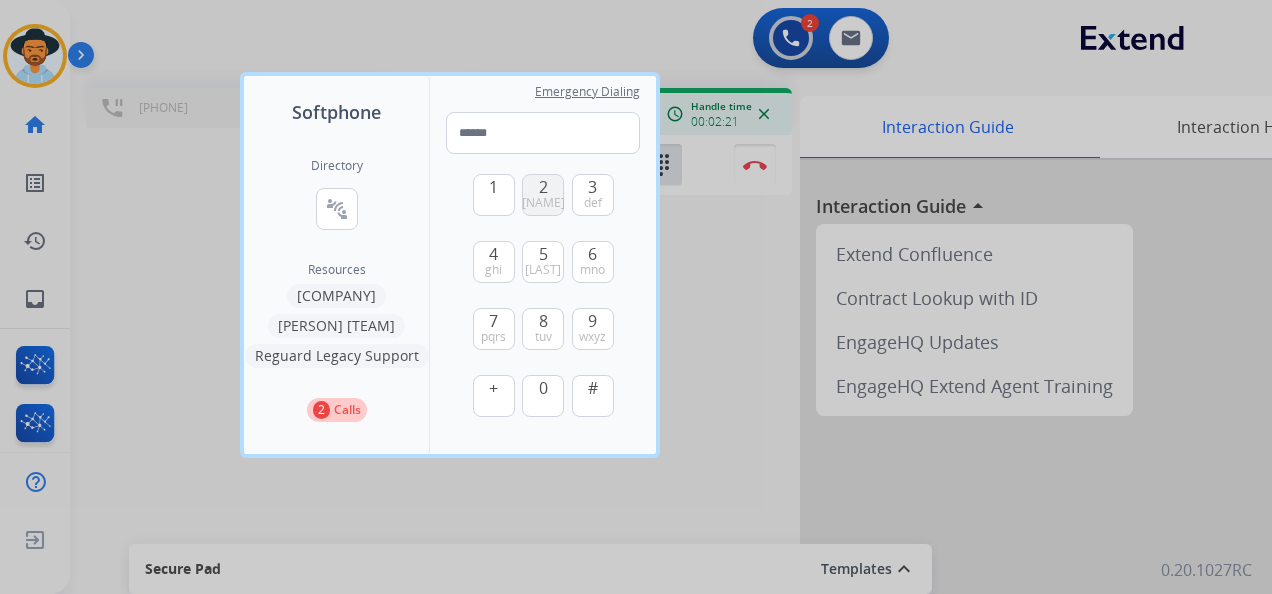 click on "[NAME]" at bounding box center (543, 203) 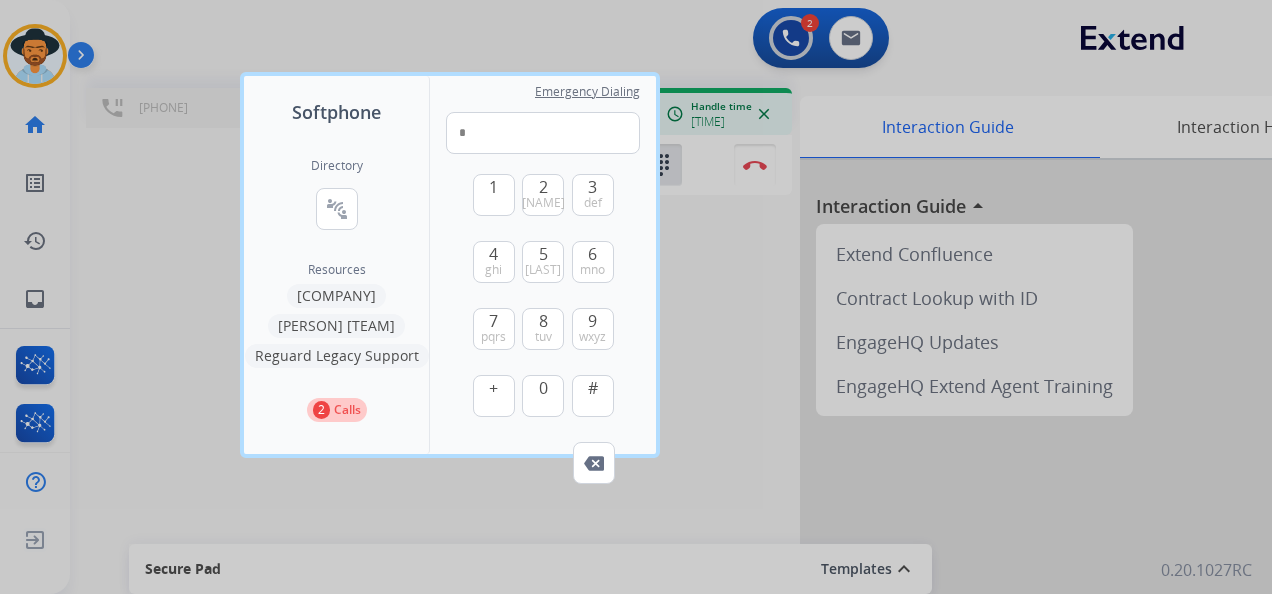 click at bounding box center (636, 297) 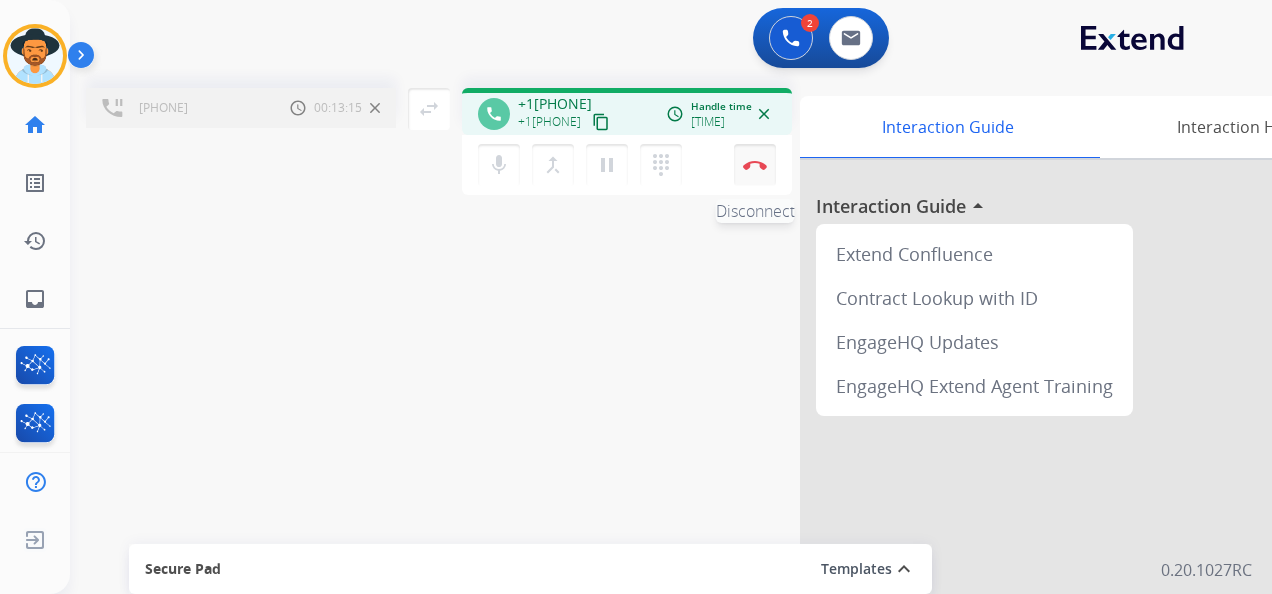 click on "Disconnect" at bounding box center [755, 165] 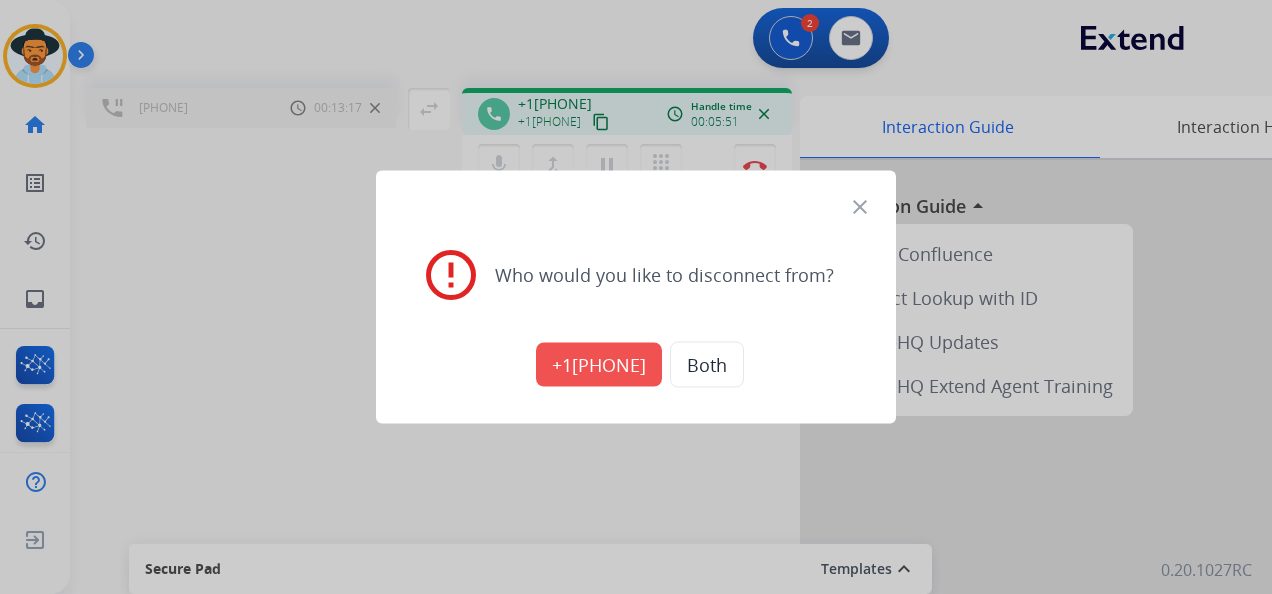click on "+1[PHONE]" at bounding box center (599, 365) 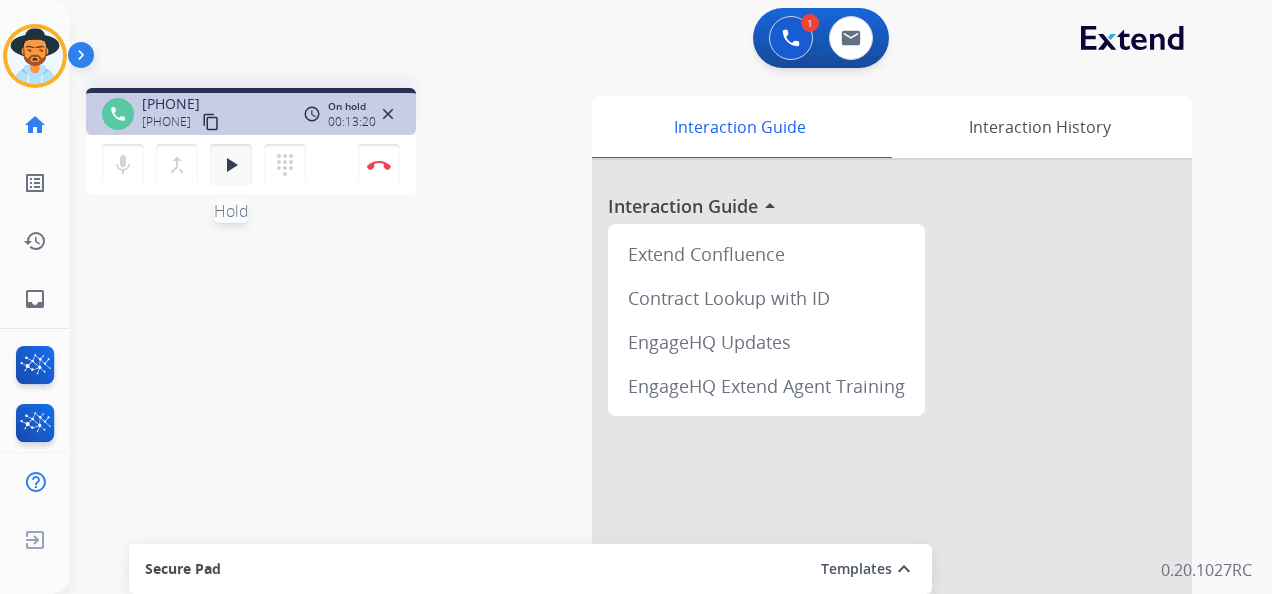 click on "play_arrow" at bounding box center (231, 165) 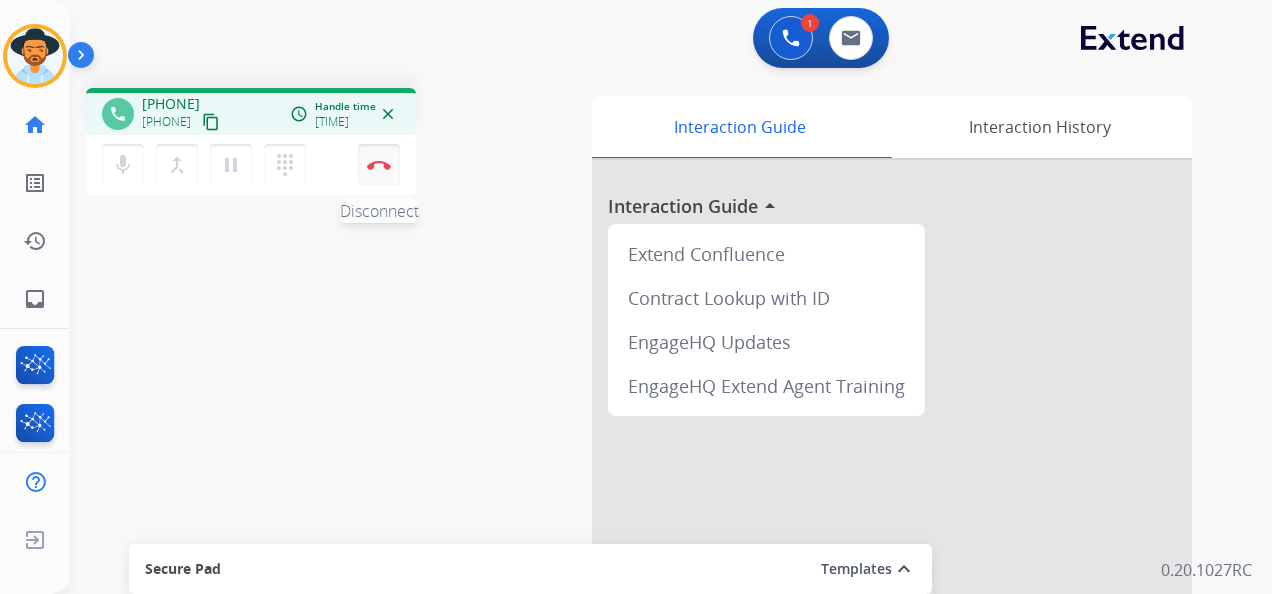 click on "Disconnect" at bounding box center [379, 165] 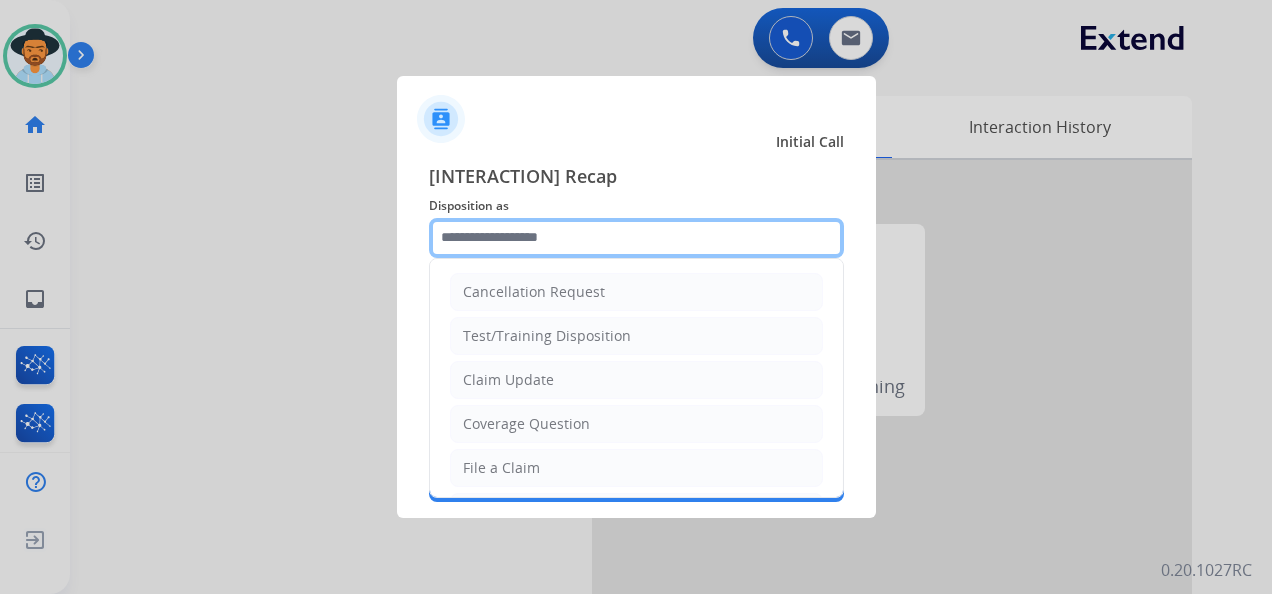 click 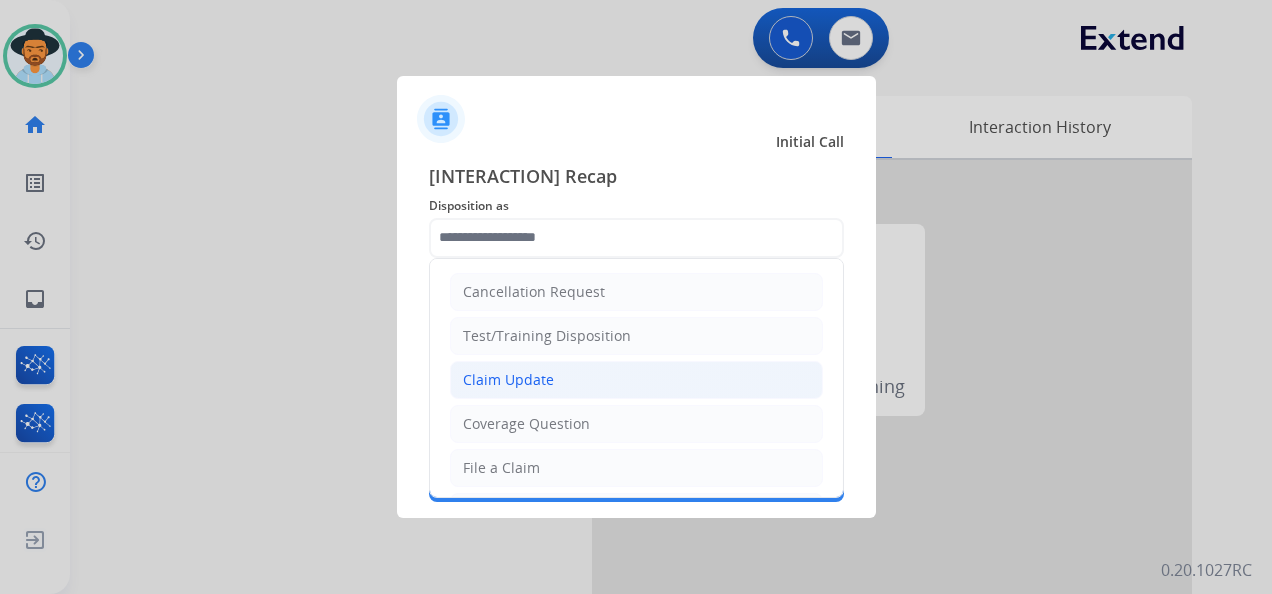 click on "Claim Update" 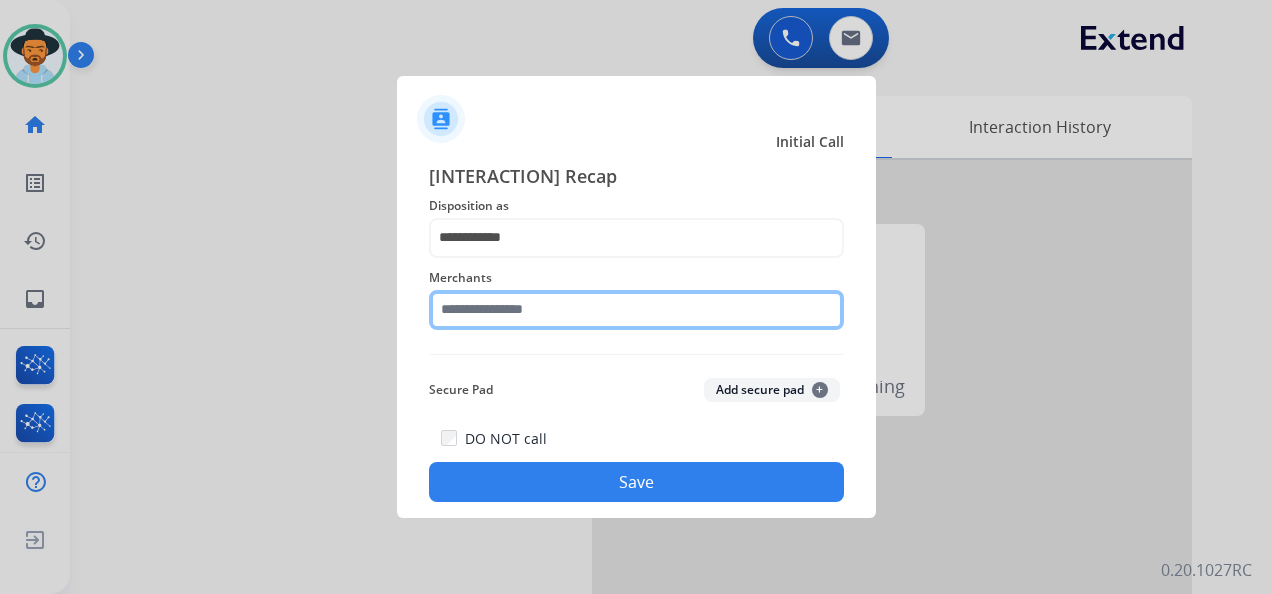 click 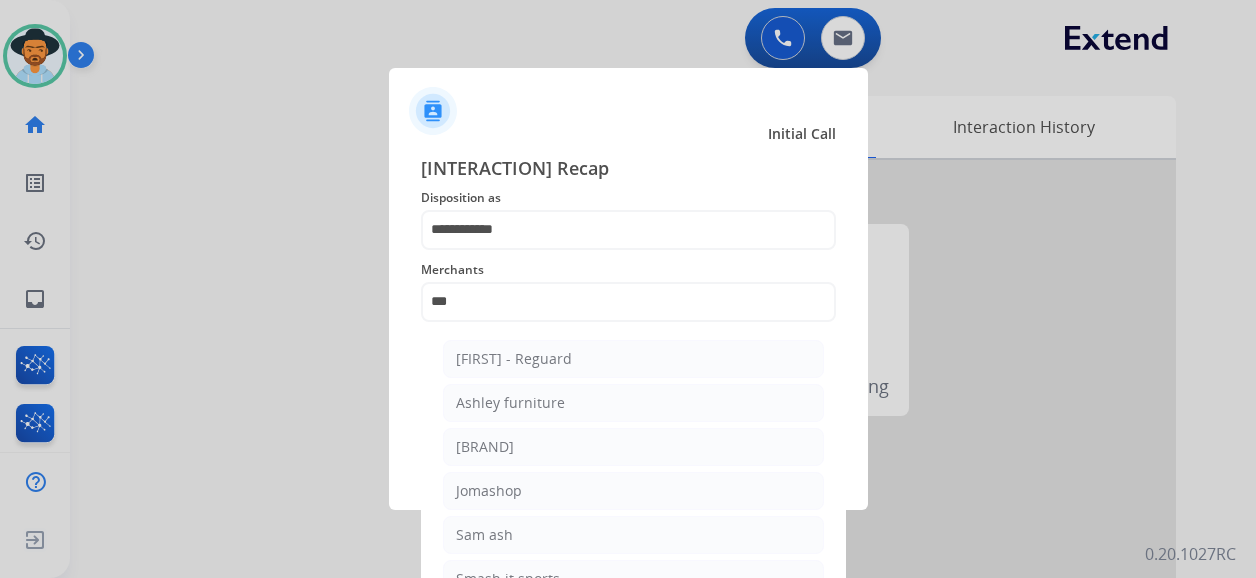 click on "Ashley furniture" 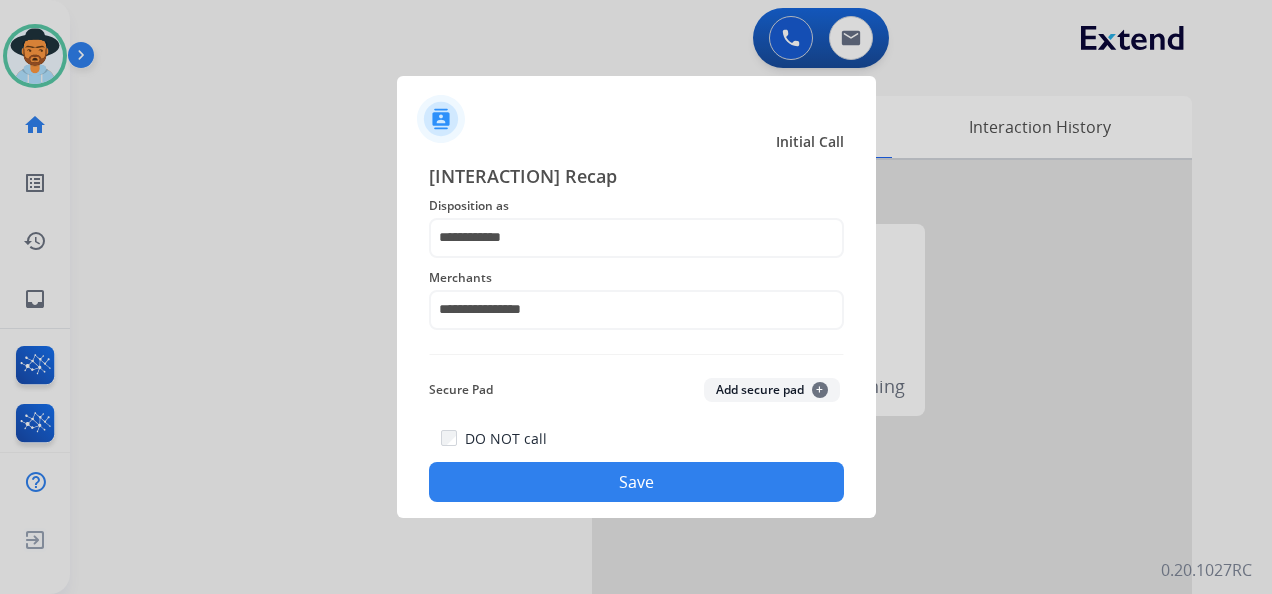 click on "Save" 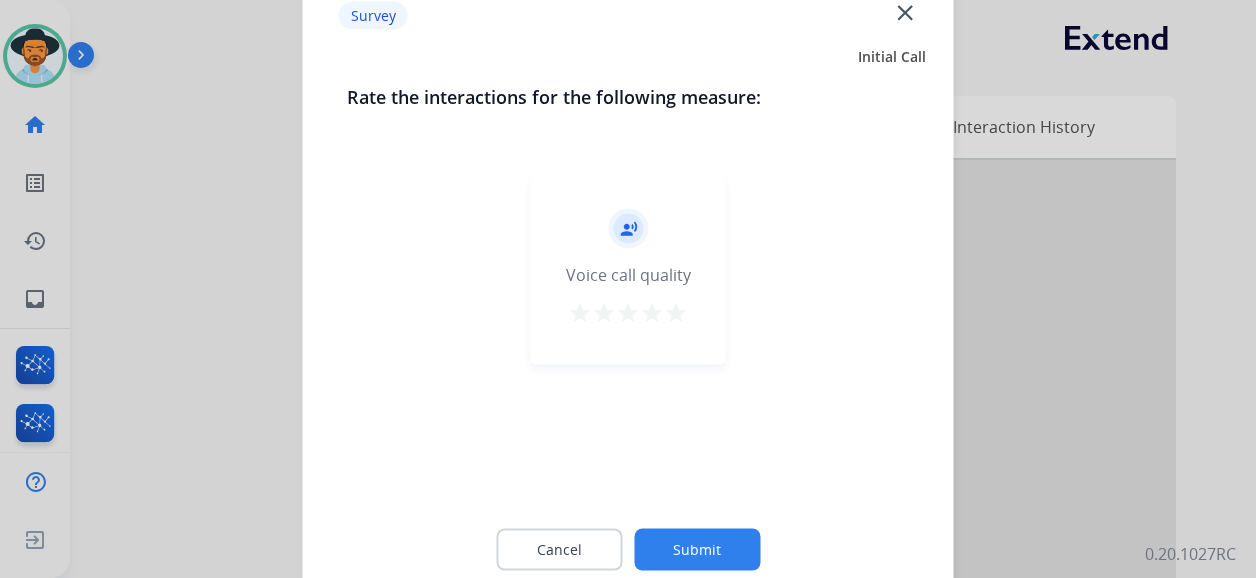 click on "star" at bounding box center [676, 313] 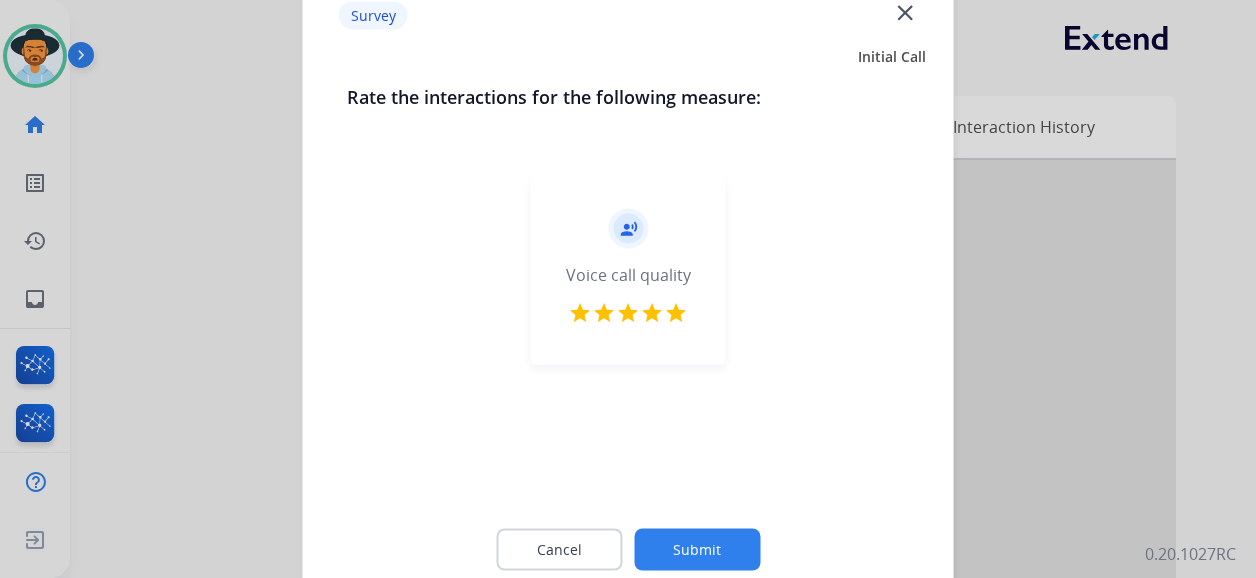 click on "Submit" 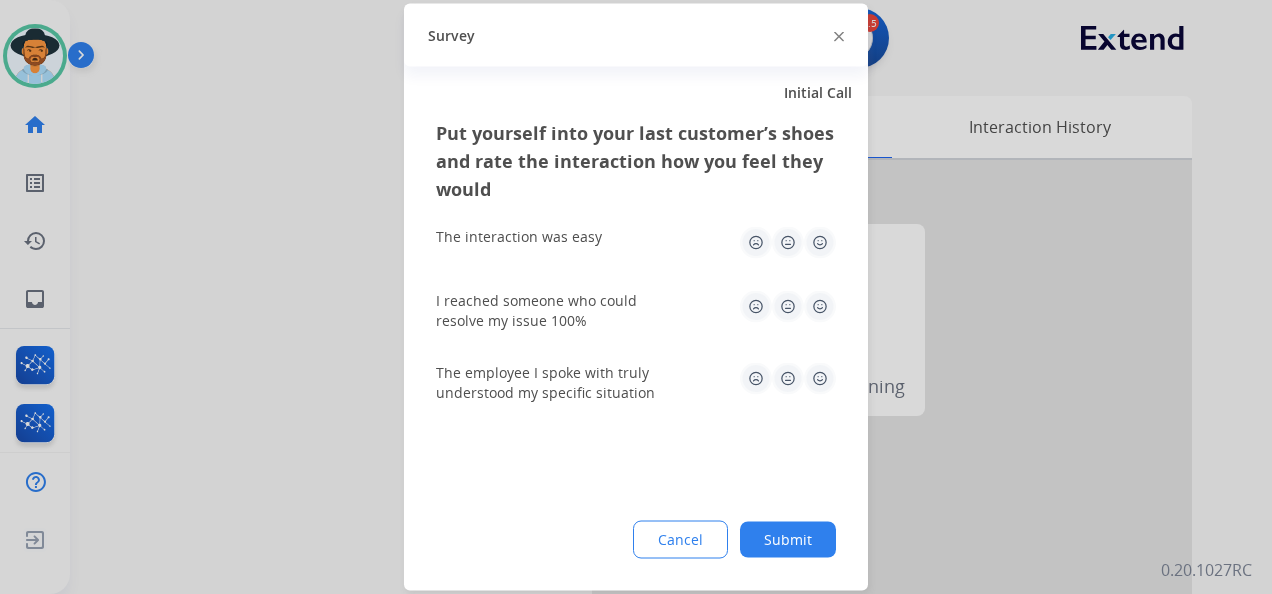 click 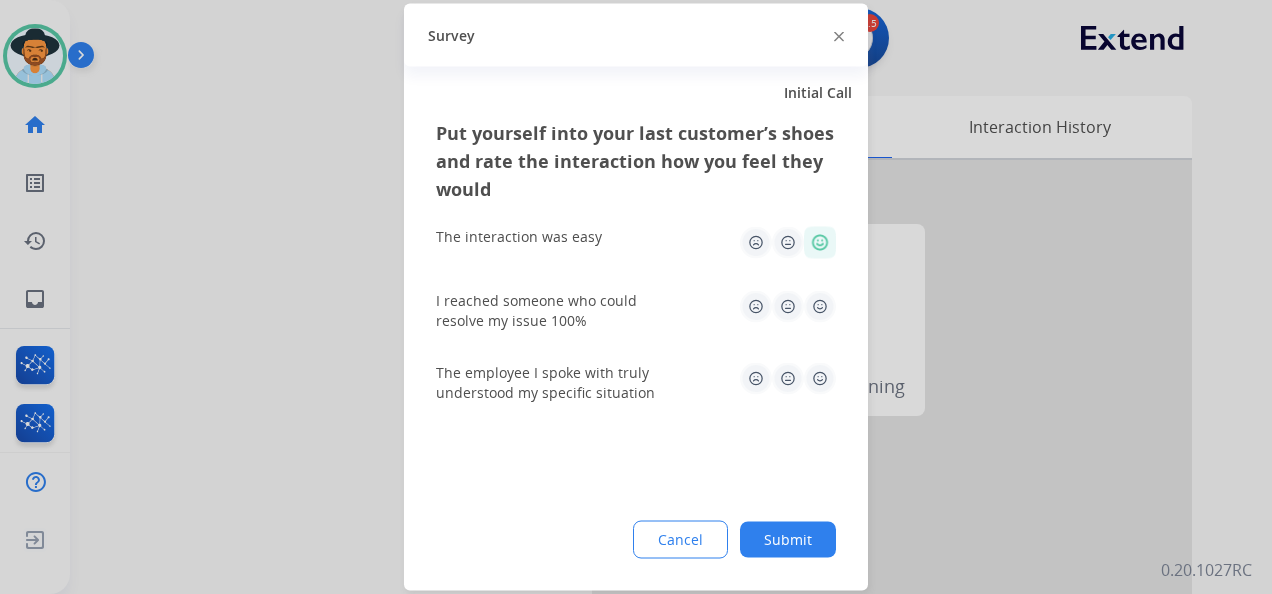click 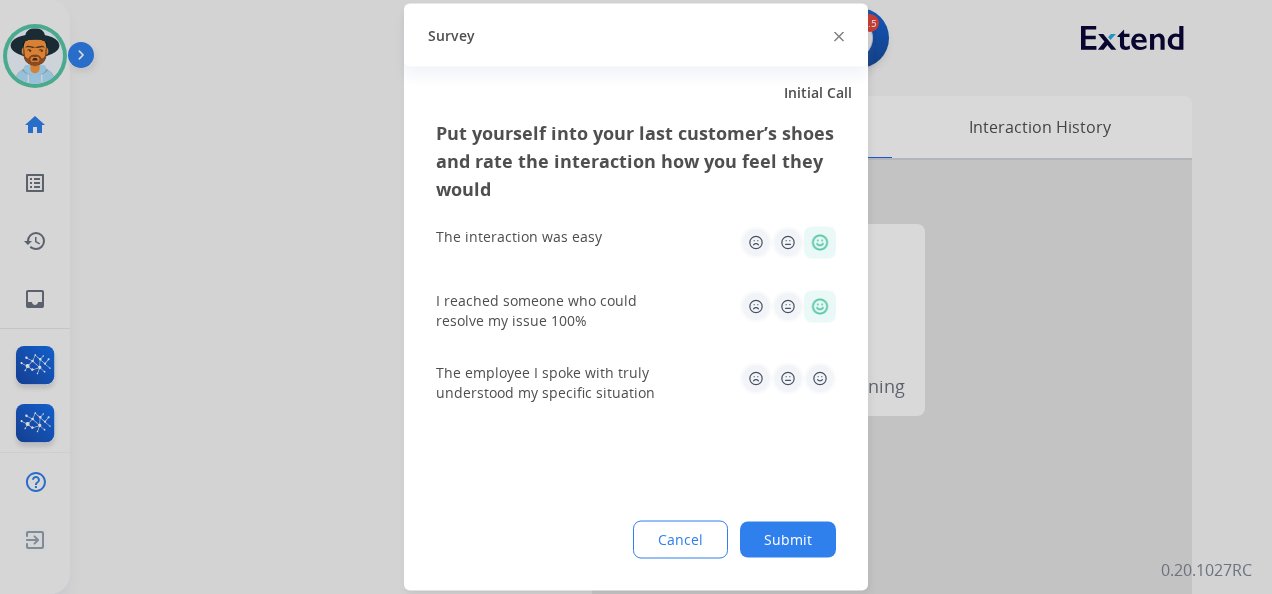 click 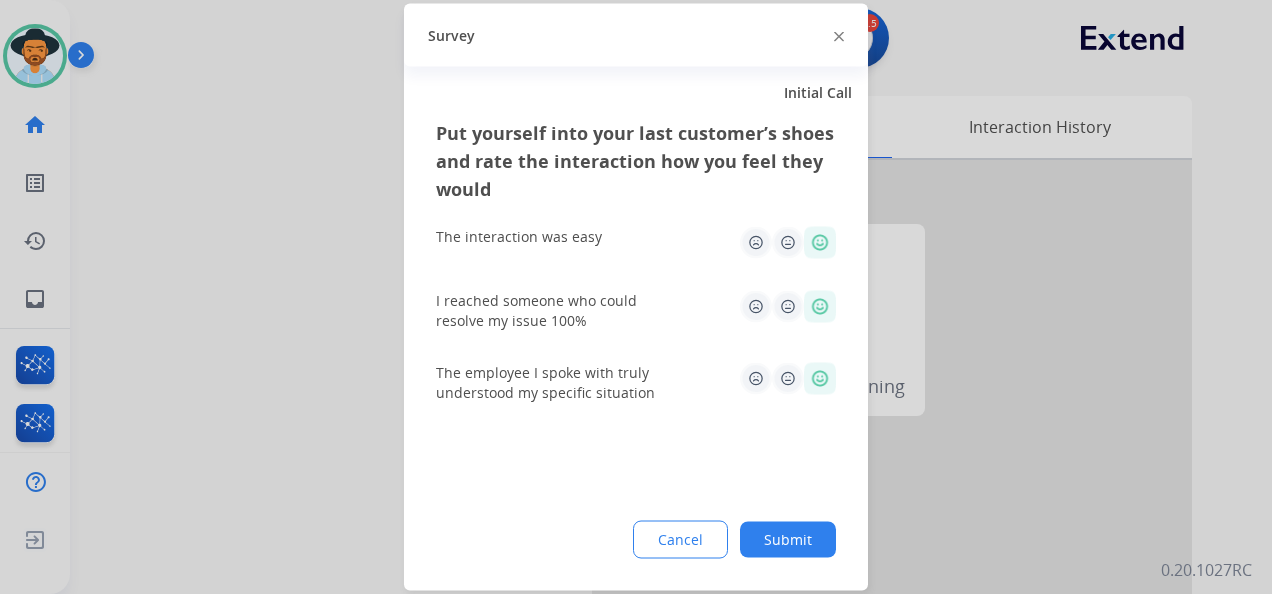 click on "Submit" 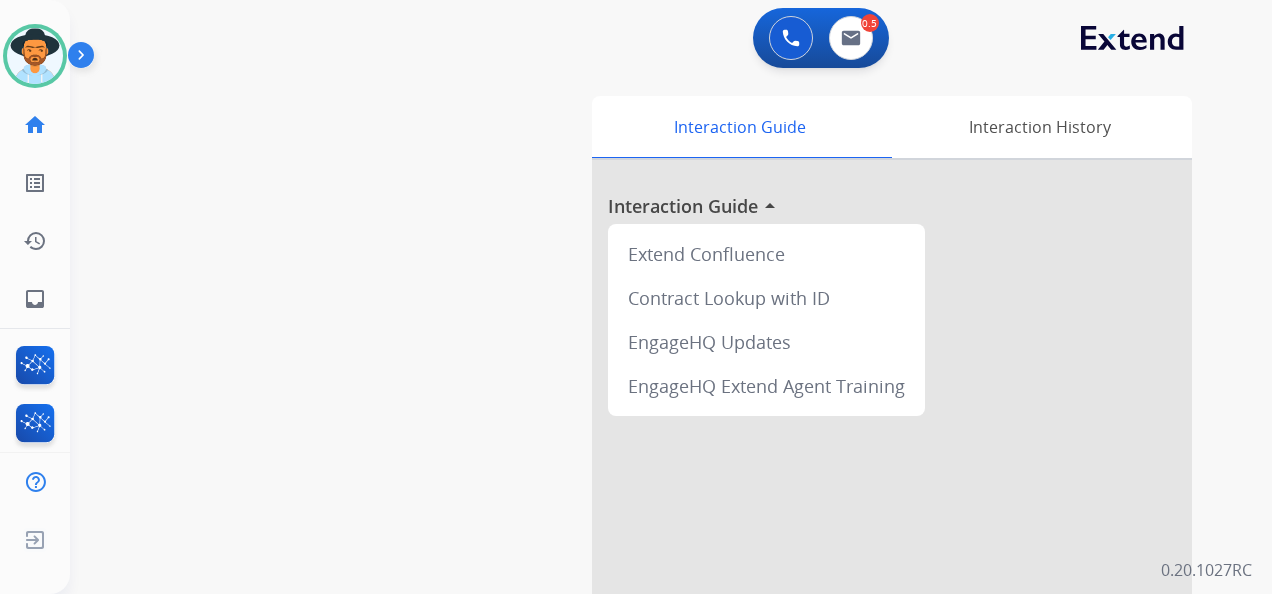 click on "swap_horiz Break voice bridge close_fullscreen Connect 3-Way Call merge_type Separate 3-Way Call  Interaction Guide   Interaction History  Interaction Guide arrow_drop_up  Extend Confluence   Contract Lookup with ID   EngageHQ Updates   EngageHQ Extend Agent Training" at bounding box center (647, 489) 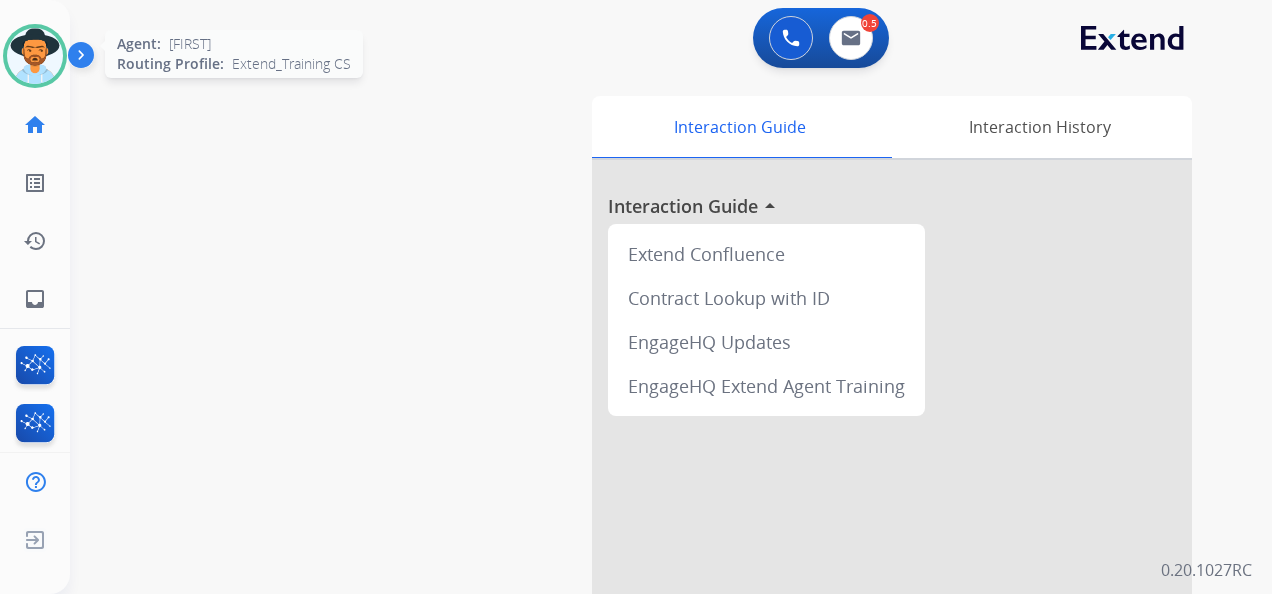 click at bounding box center (35, 56) 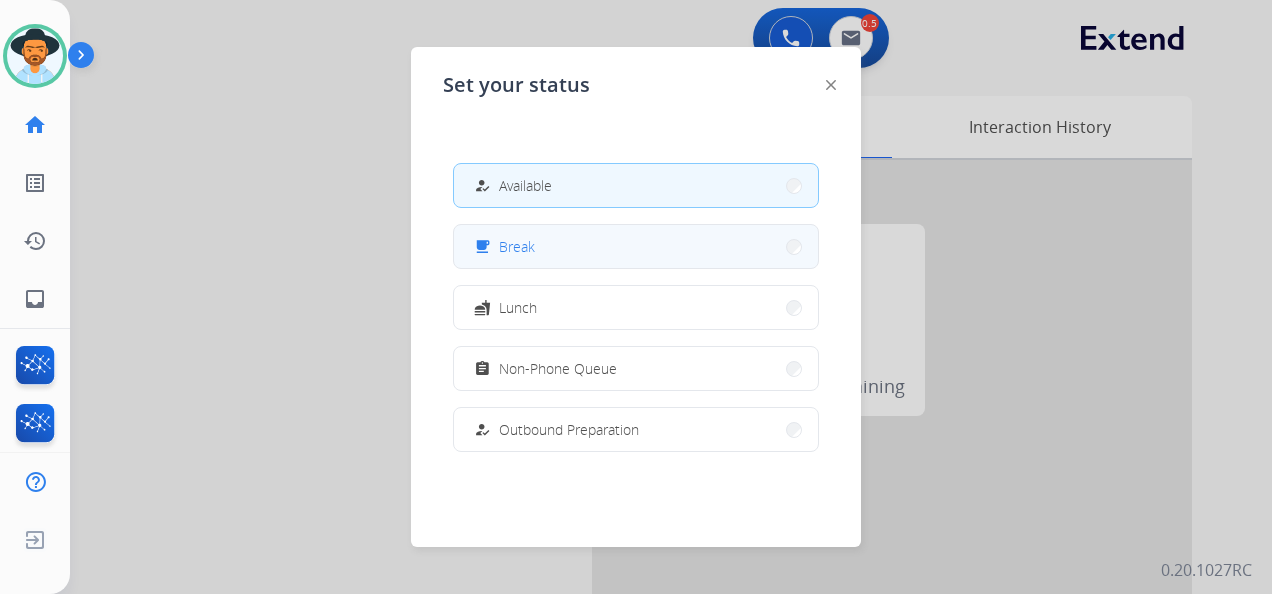 click on "Break" at bounding box center [517, 246] 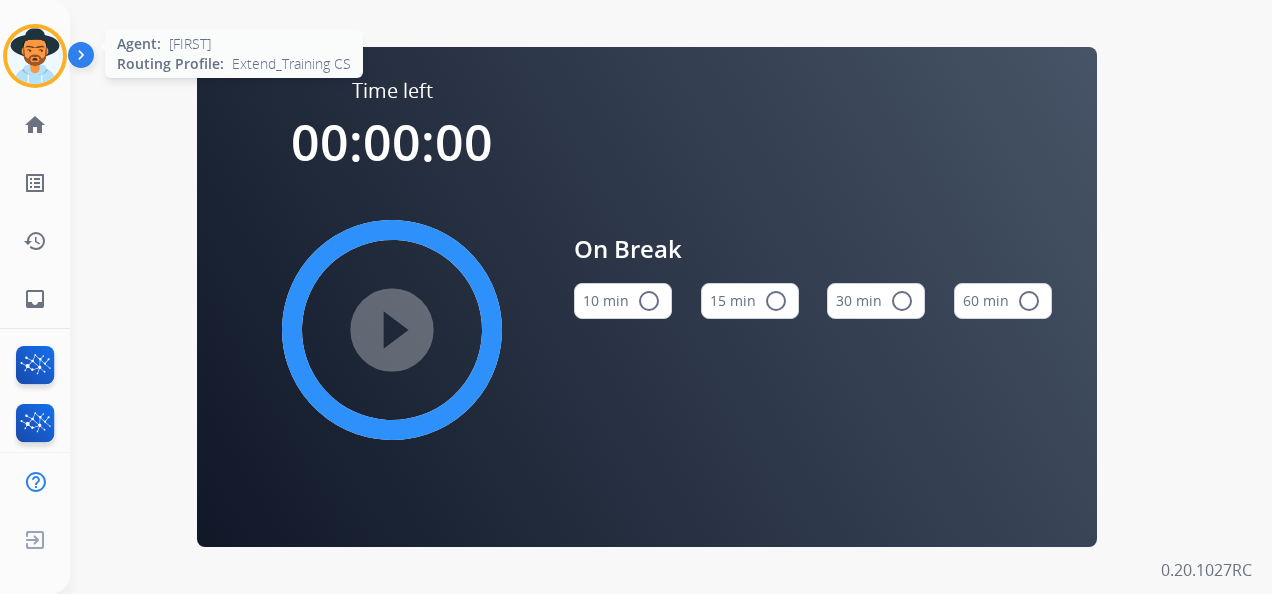 drag, startPoint x: 10, startPoint y: 63, endPoint x: 20, endPoint y: 59, distance: 10.770329 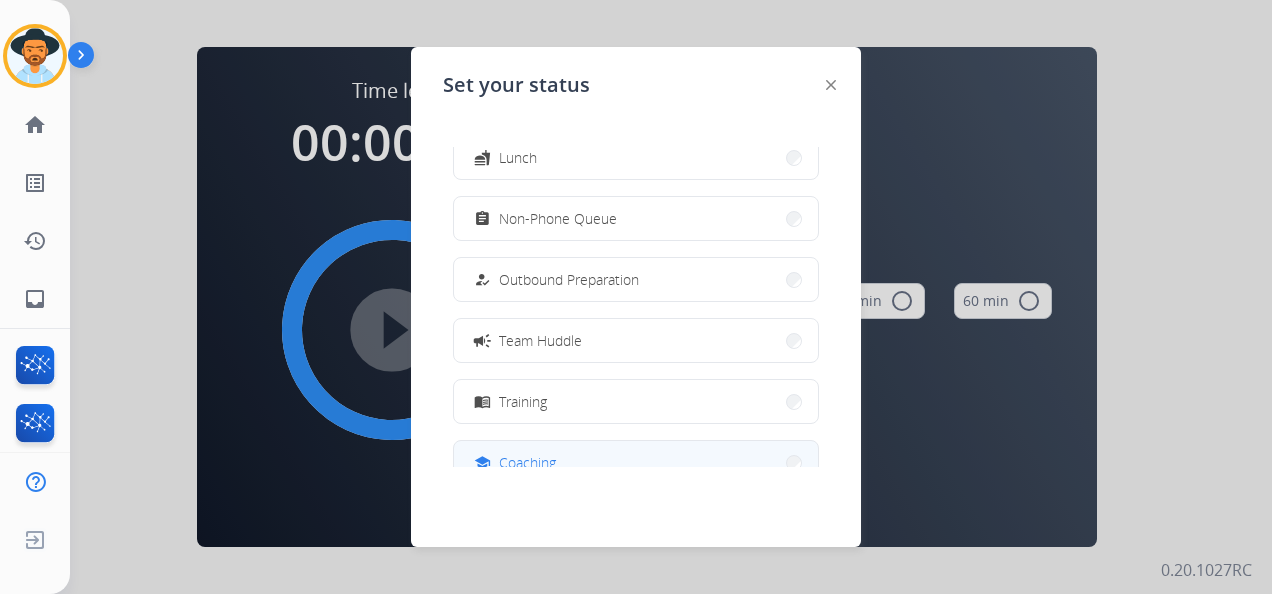 scroll, scrollTop: 376, scrollLeft: 0, axis: vertical 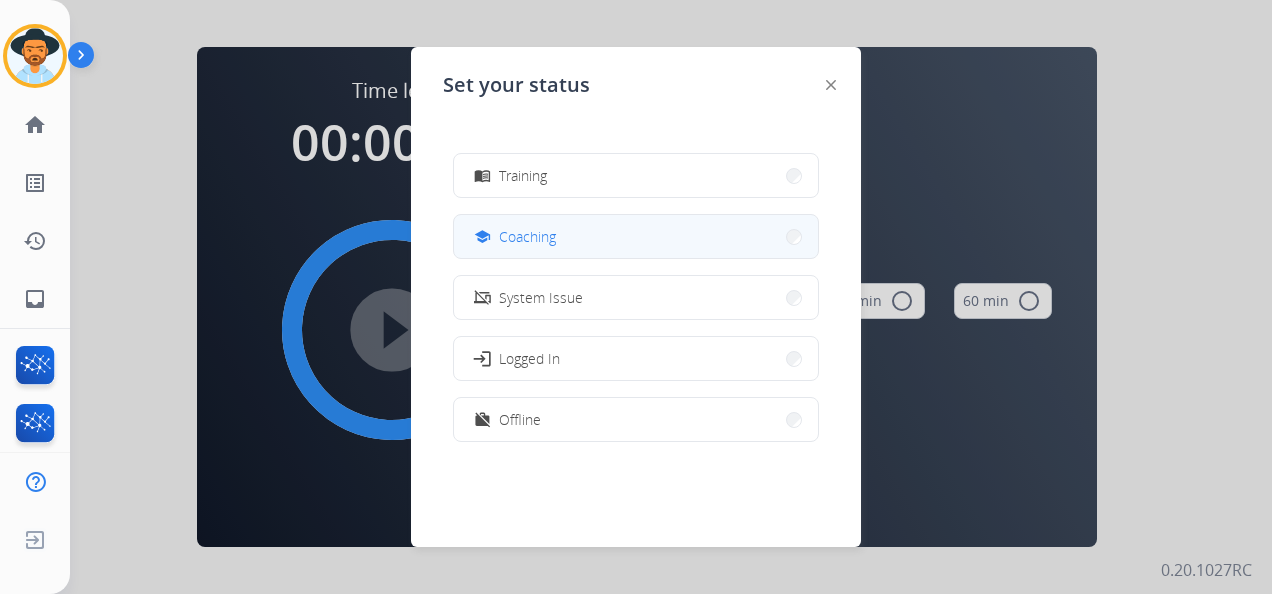click on "school" at bounding box center (482, 236) 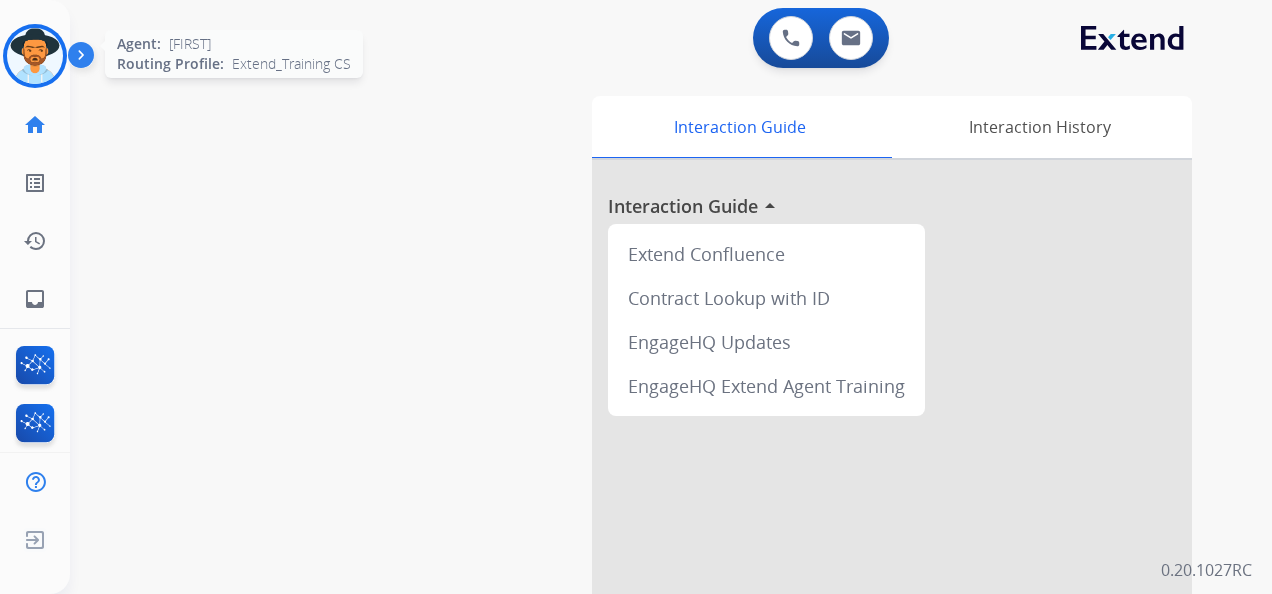click at bounding box center [35, 56] 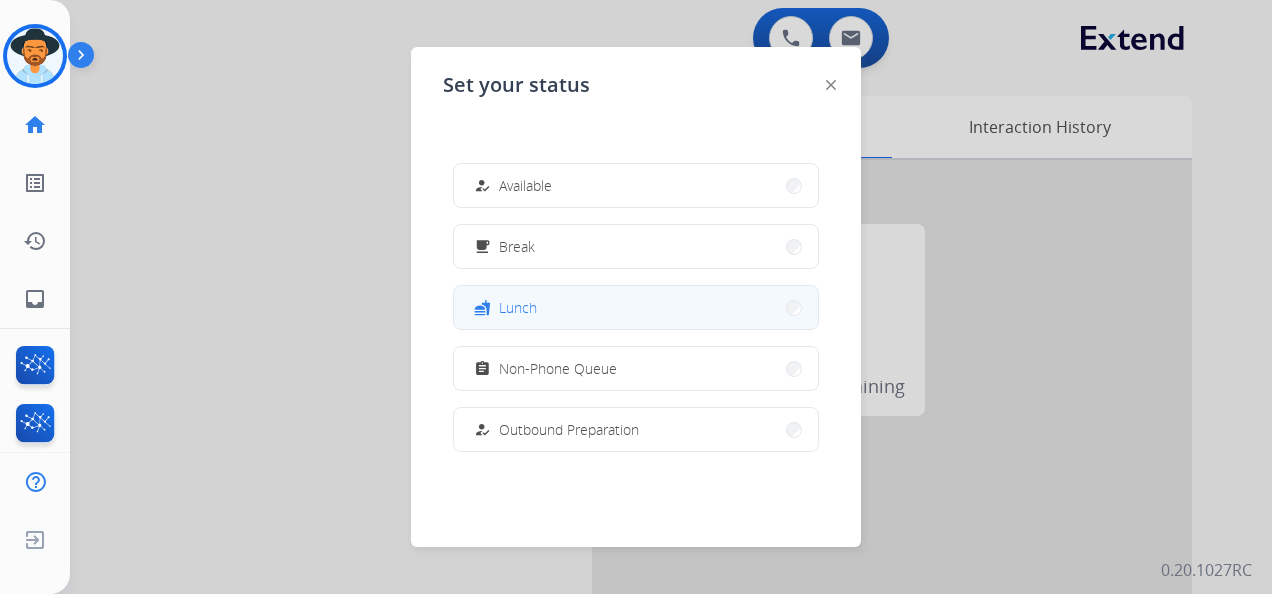 click on "fastfood Lunch" at bounding box center [636, 307] 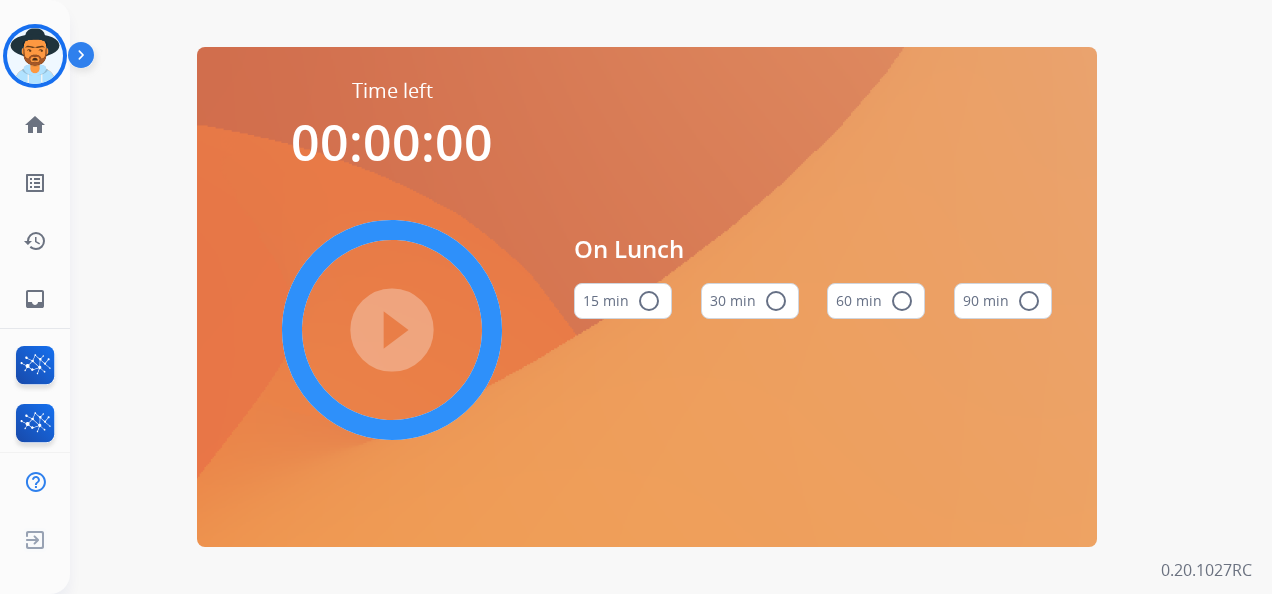 click on "radio_button_unchecked" at bounding box center (902, 301) 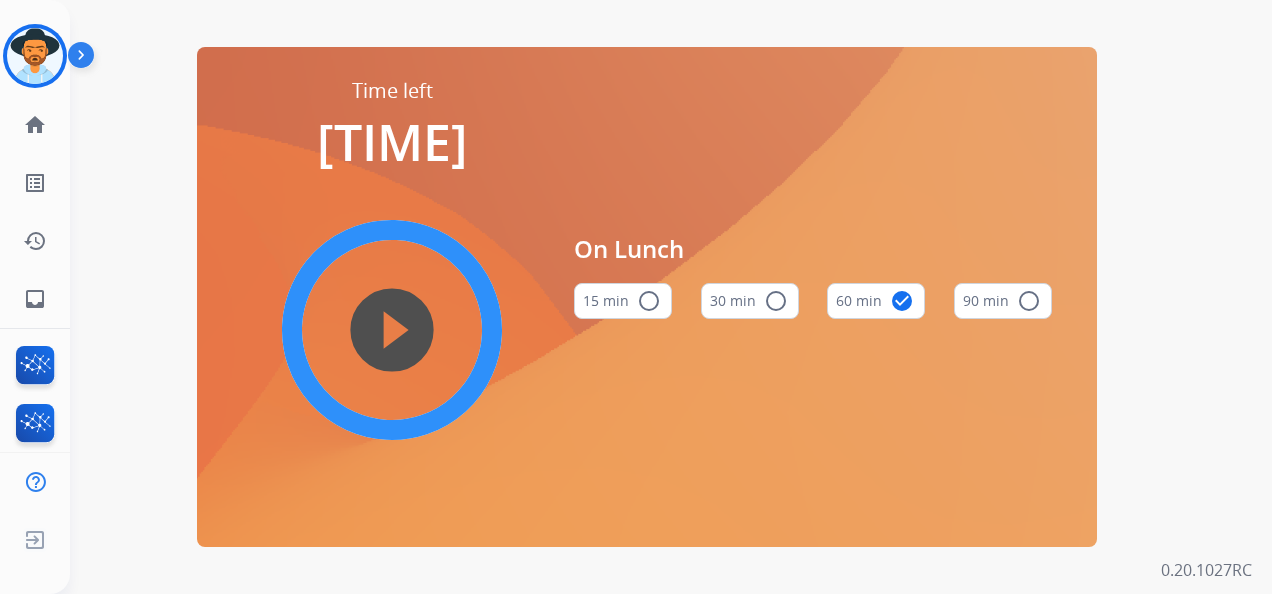 type 